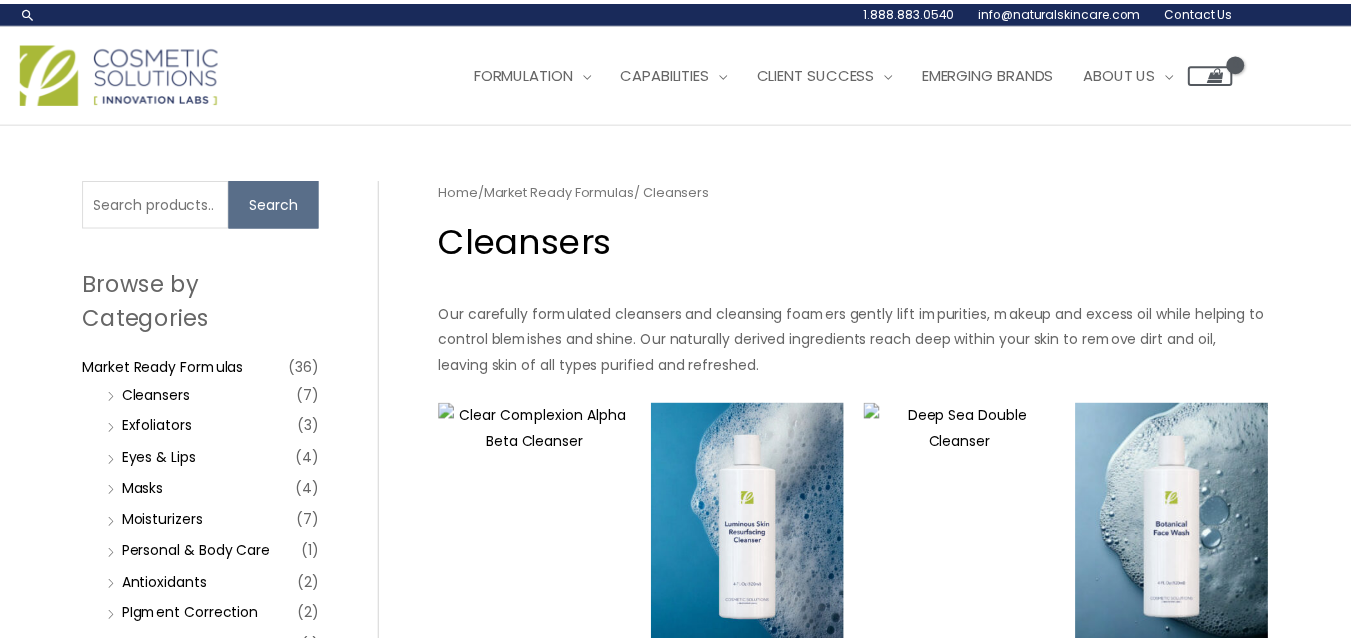 scroll, scrollTop: 0, scrollLeft: 0, axis: both 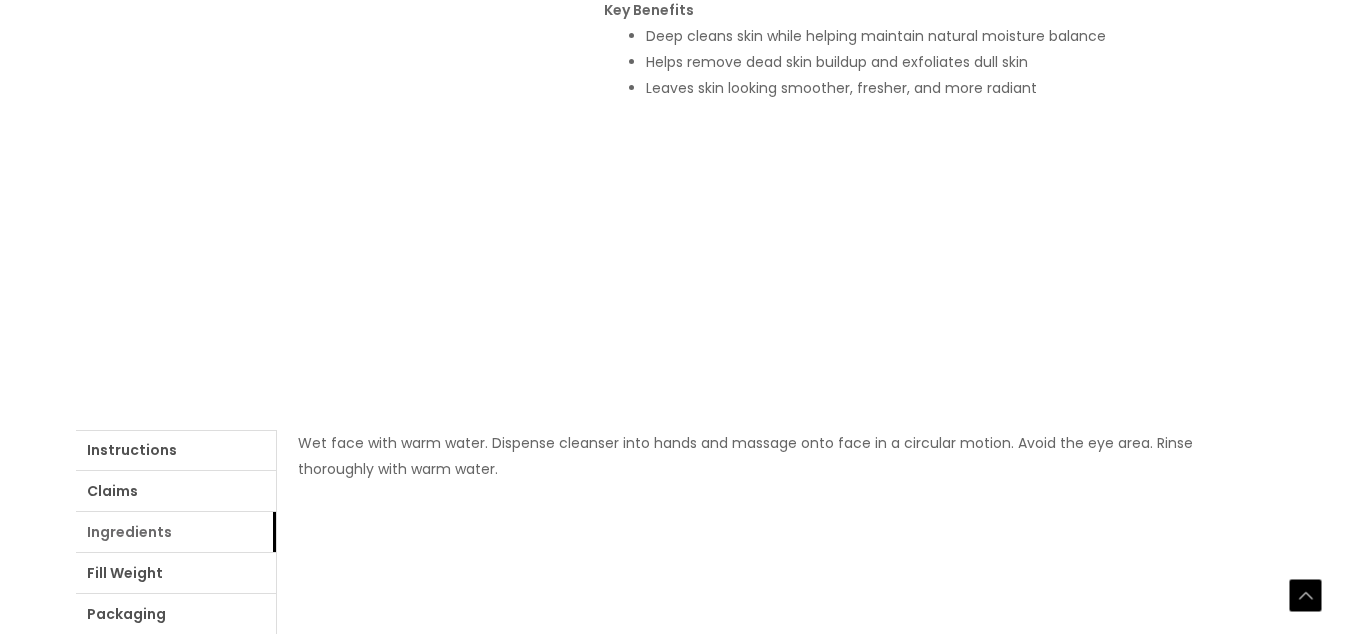 click on "Ingredients" at bounding box center (176, 532) 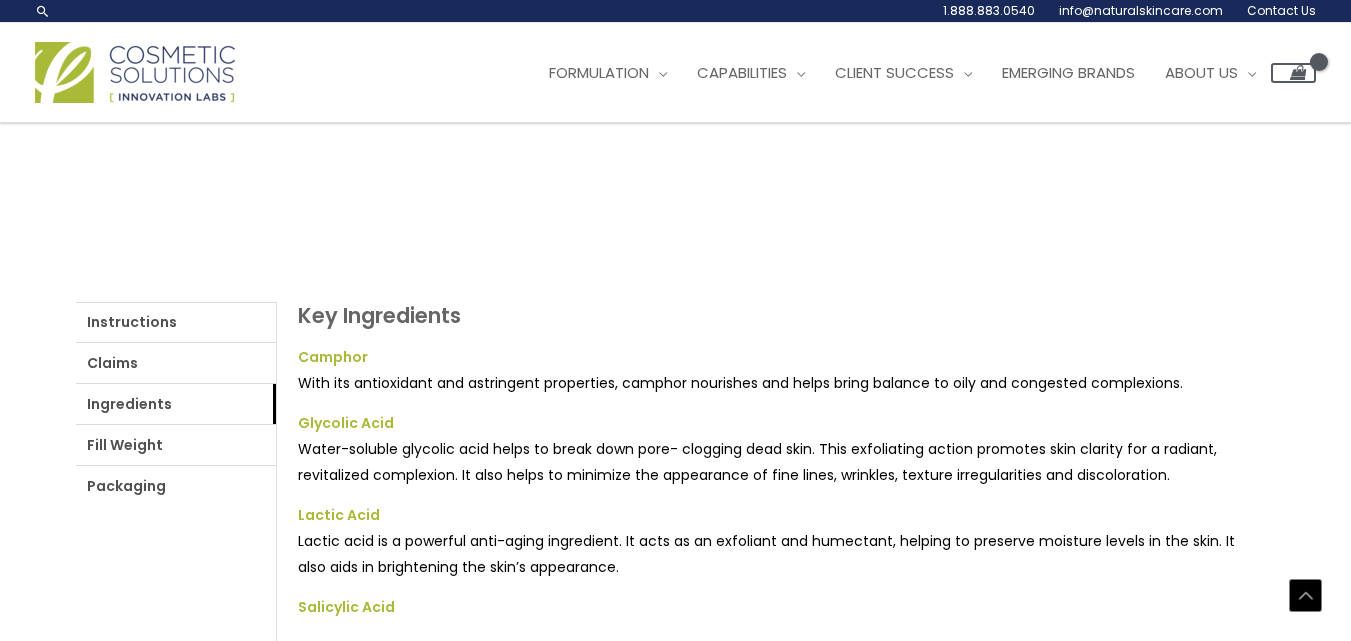 scroll, scrollTop: 616, scrollLeft: 0, axis: vertical 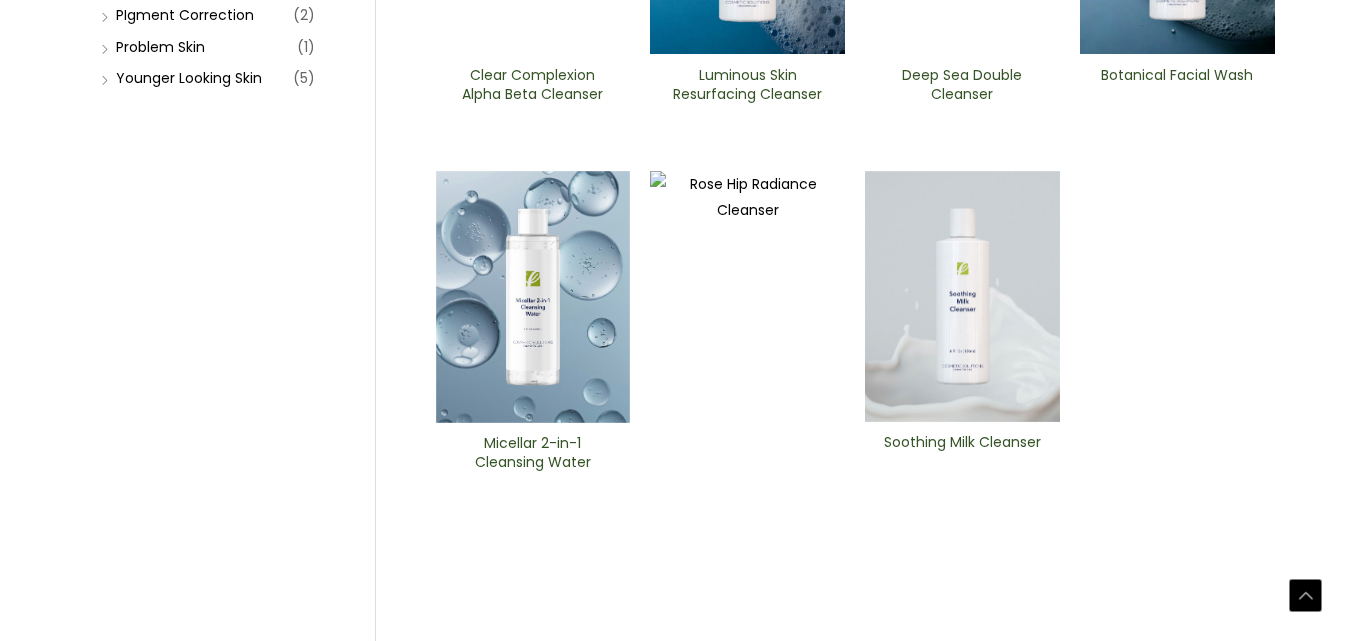 click on "Micellar 2-in-1 Cleansing Water" at bounding box center [532, 453] 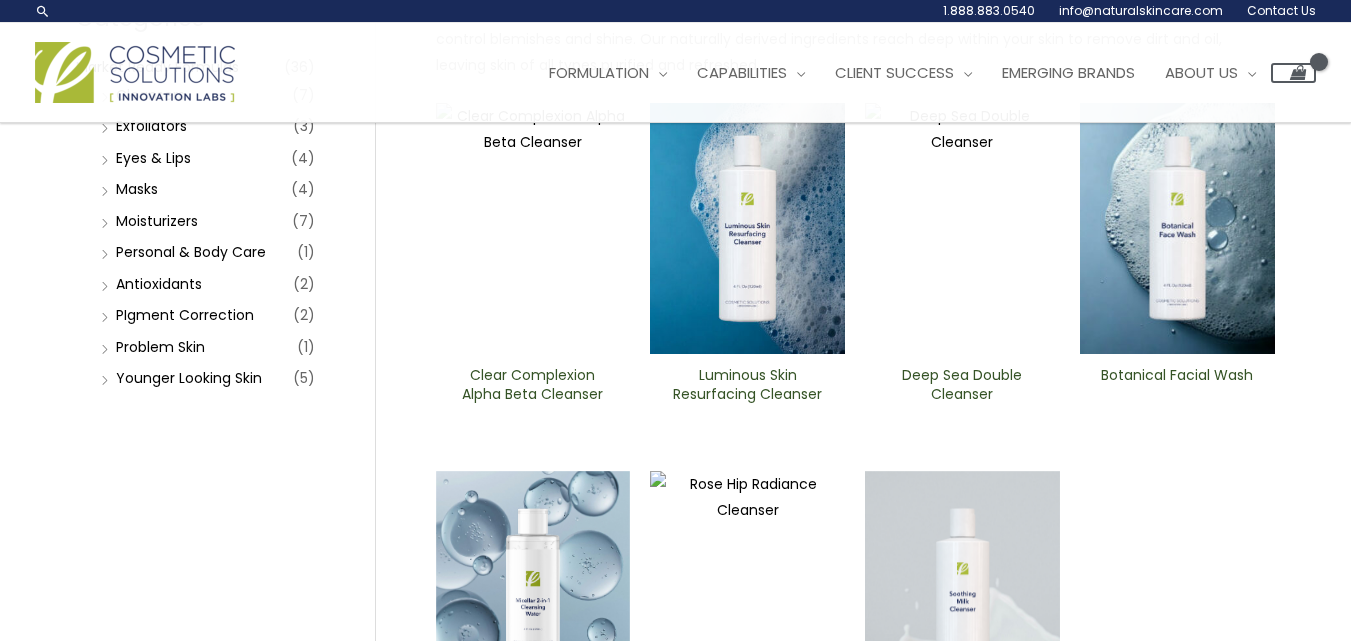 scroll, scrollTop: 200, scrollLeft: 0, axis: vertical 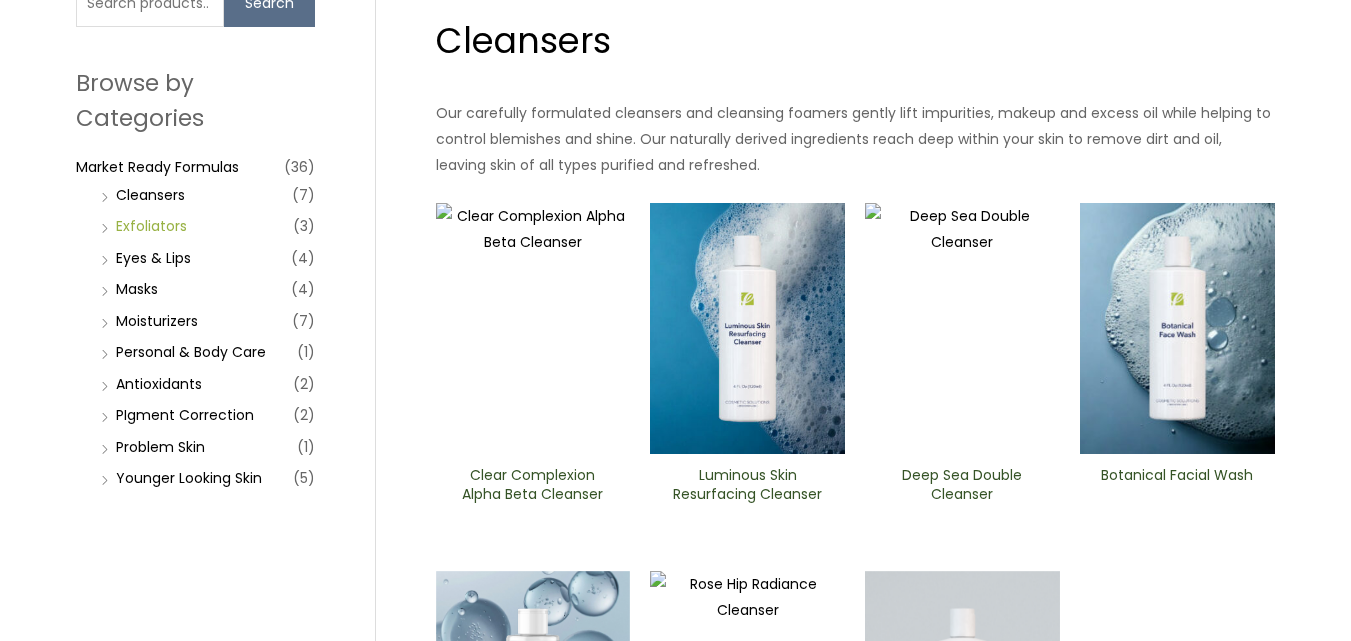 click on "Exfoliators" at bounding box center (151, 226) 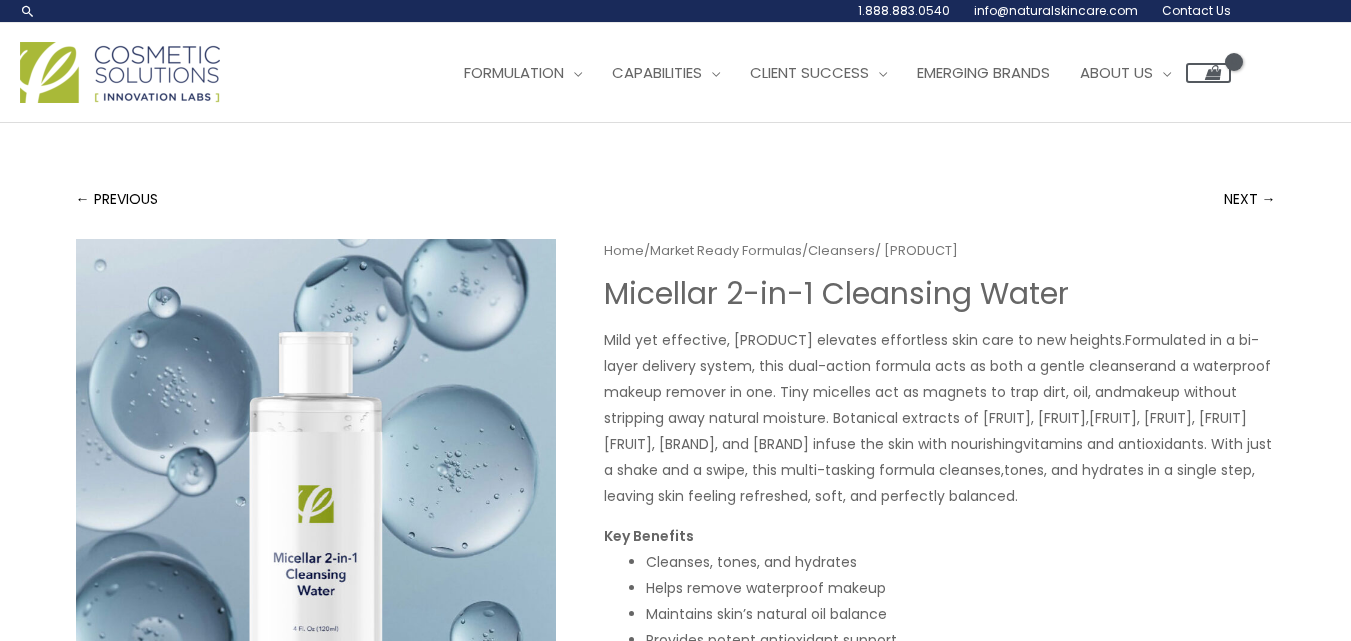 scroll, scrollTop: 0, scrollLeft: 0, axis: both 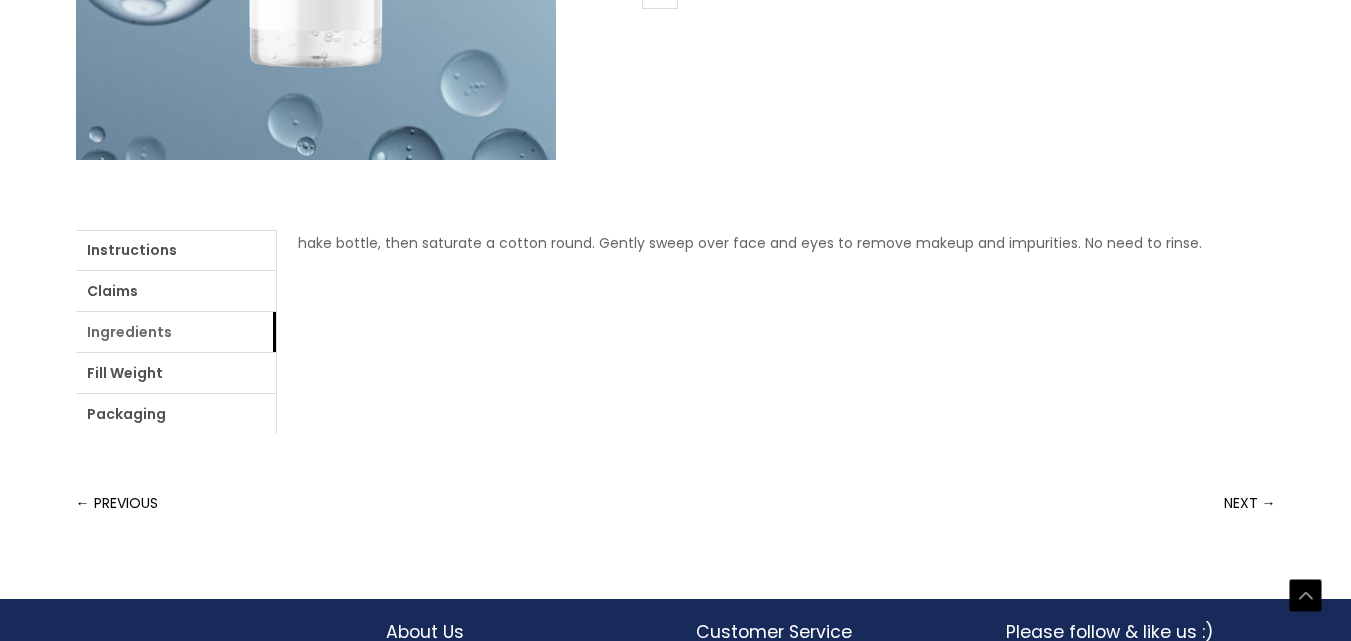 click on "Ingredients" at bounding box center [176, 332] 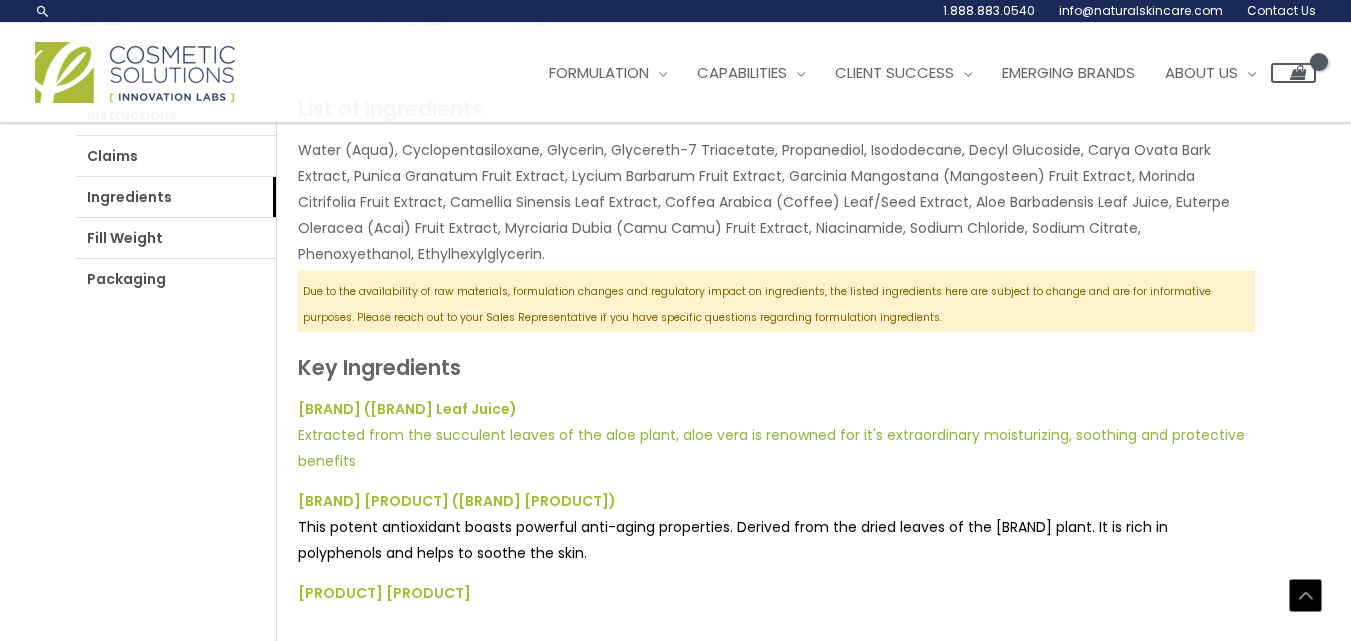 scroll, scrollTop: 800, scrollLeft: 0, axis: vertical 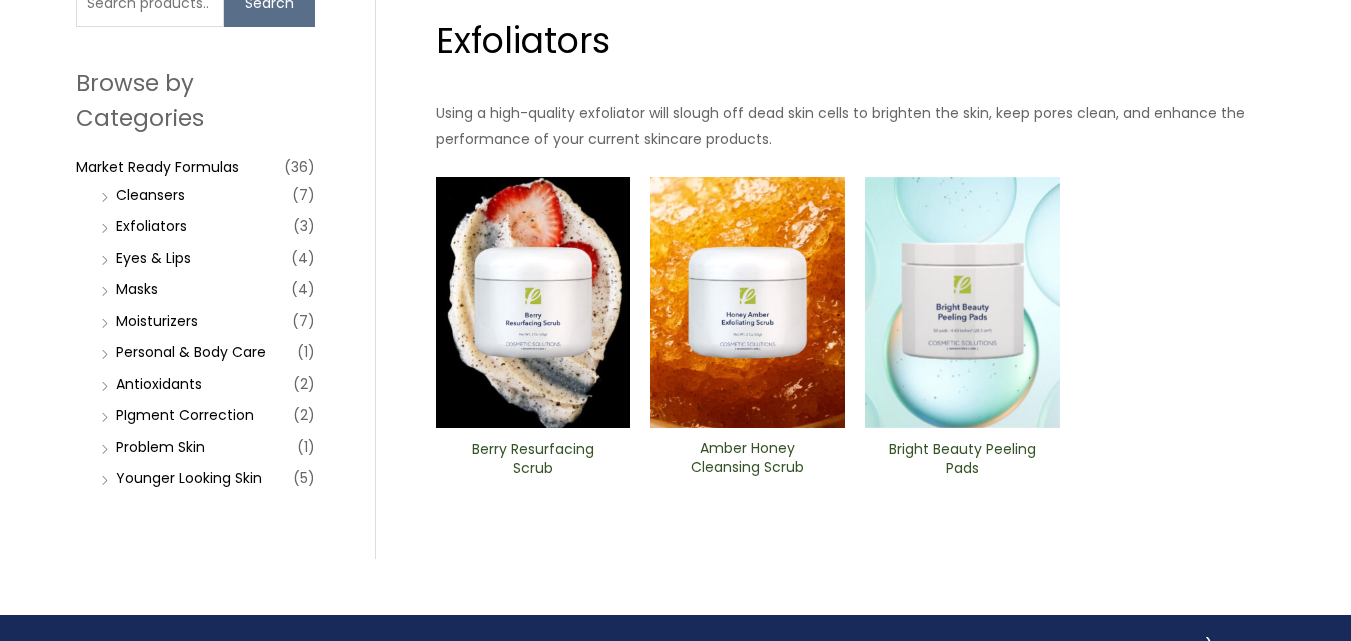 click on "Berry Resurfacing Scrub" at bounding box center (532, 459) 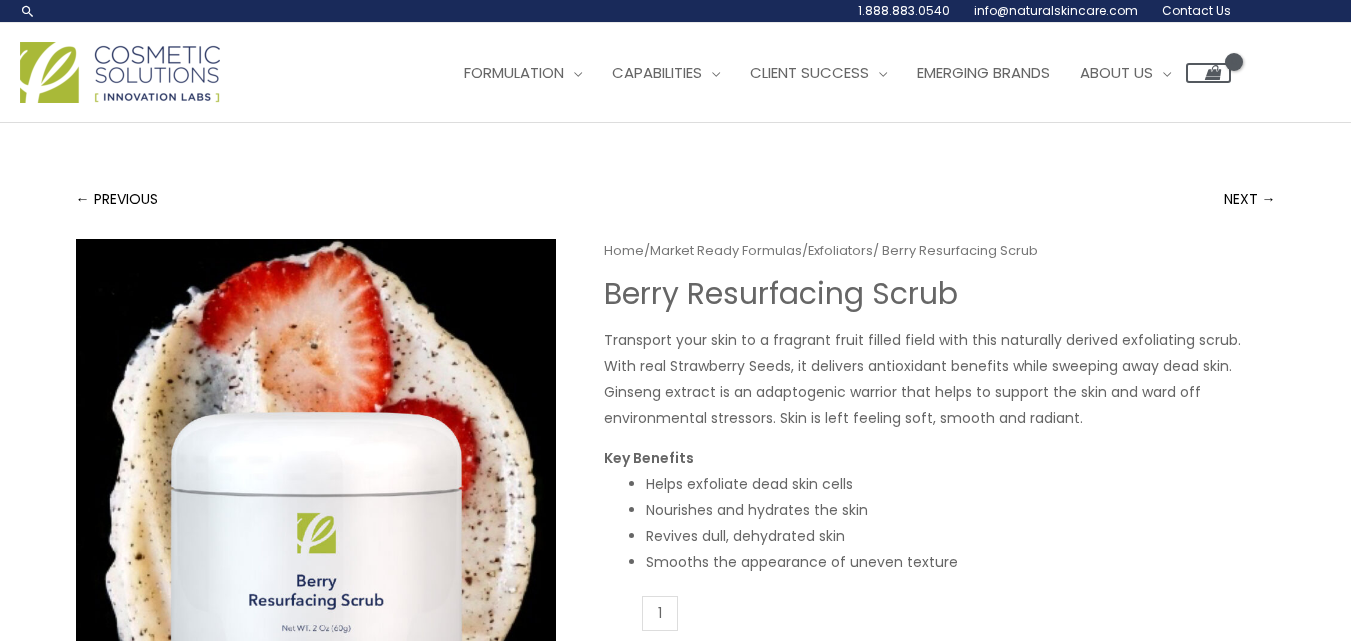 scroll, scrollTop: 0, scrollLeft: 0, axis: both 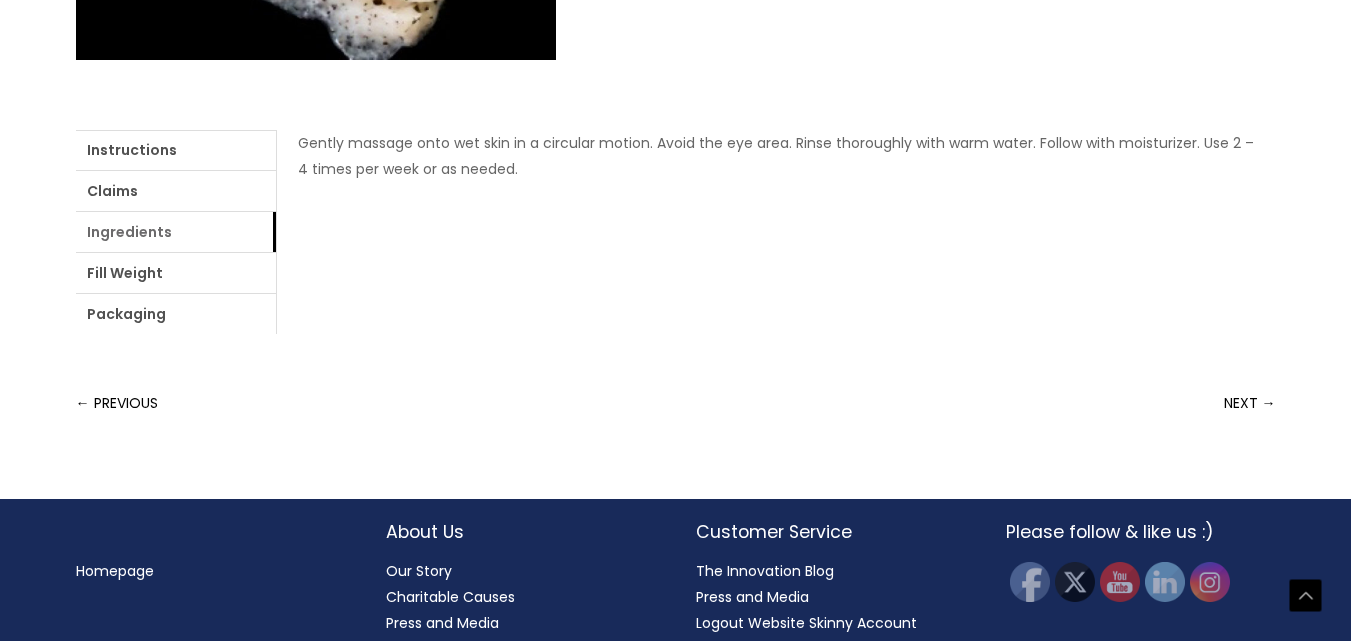 click on "Ingredients" at bounding box center [176, 232] 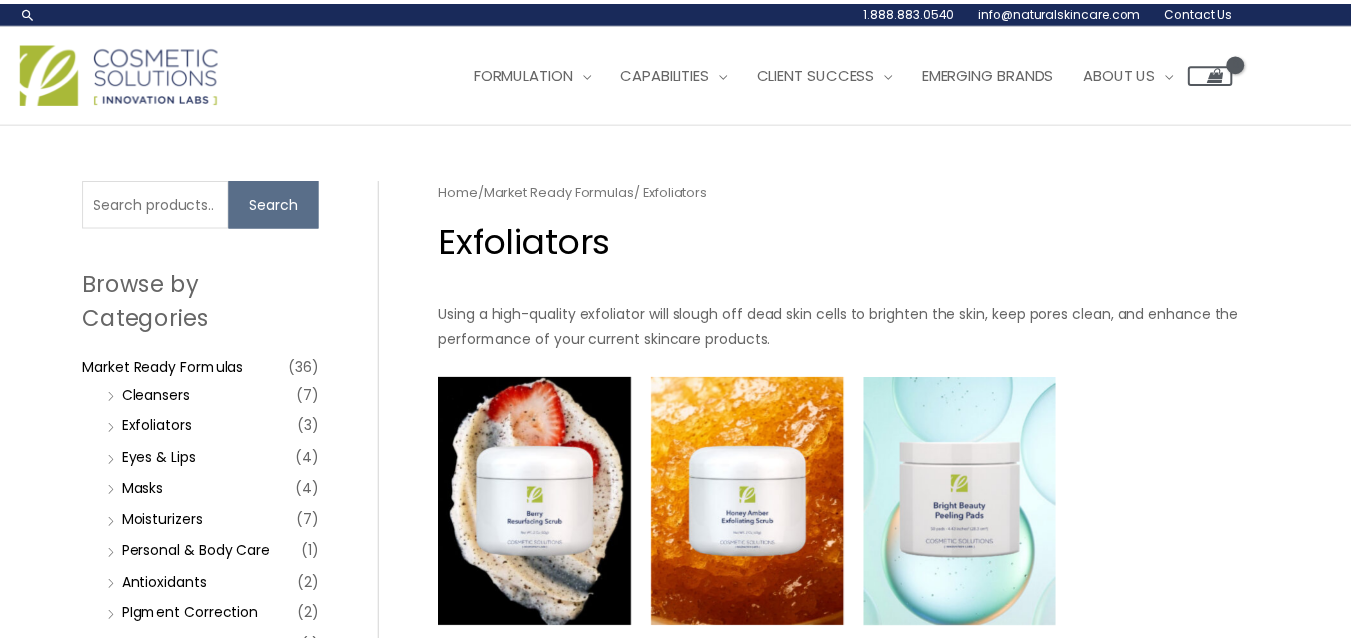 scroll, scrollTop: 200, scrollLeft: 0, axis: vertical 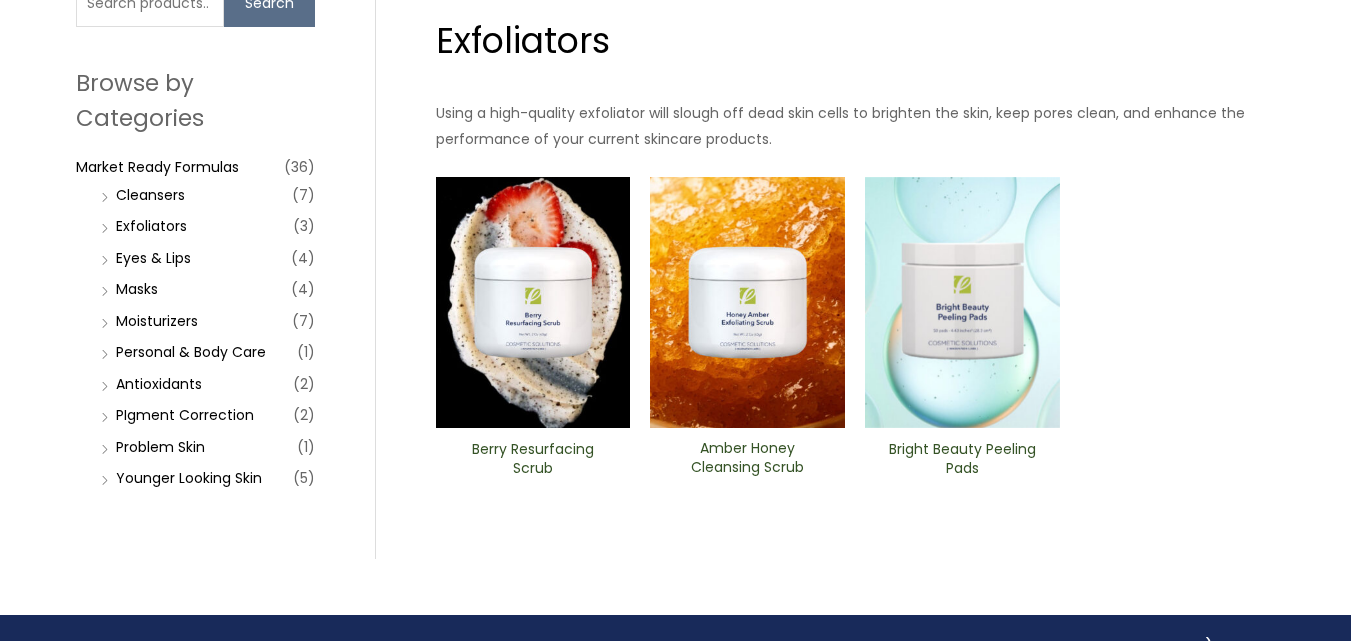click at bounding box center [747, 302] 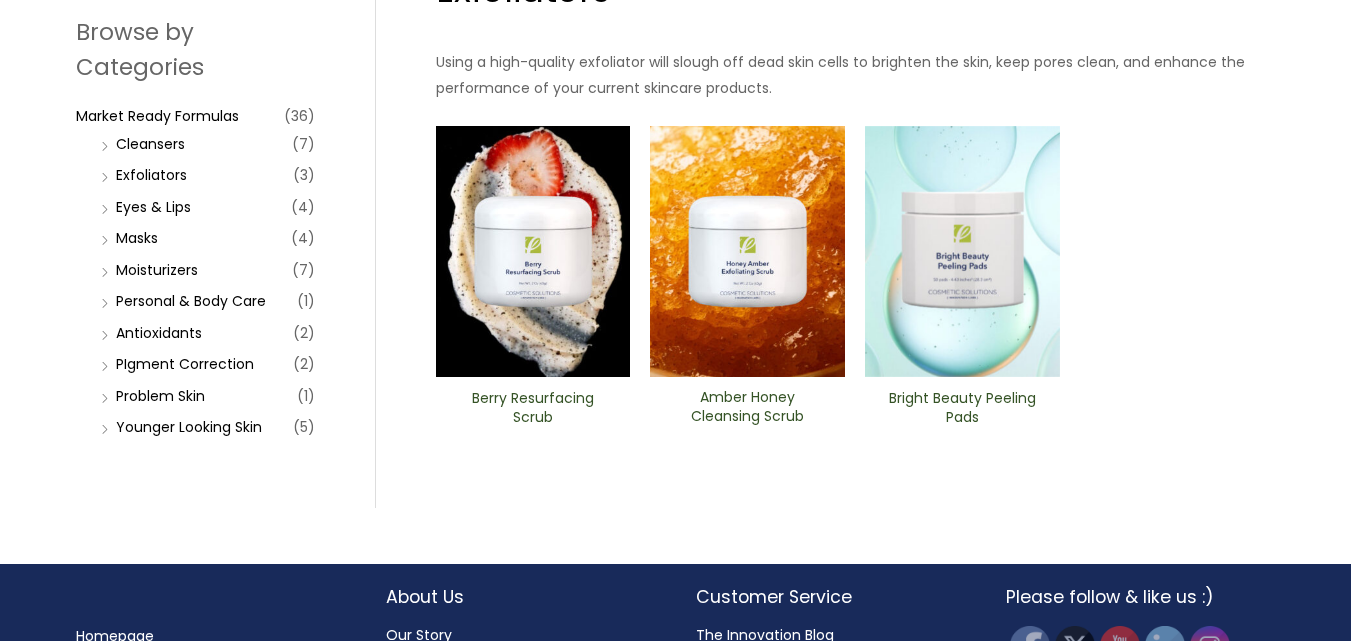 scroll, scrollTop: 300, scrollLeft: 0, axis: vertical 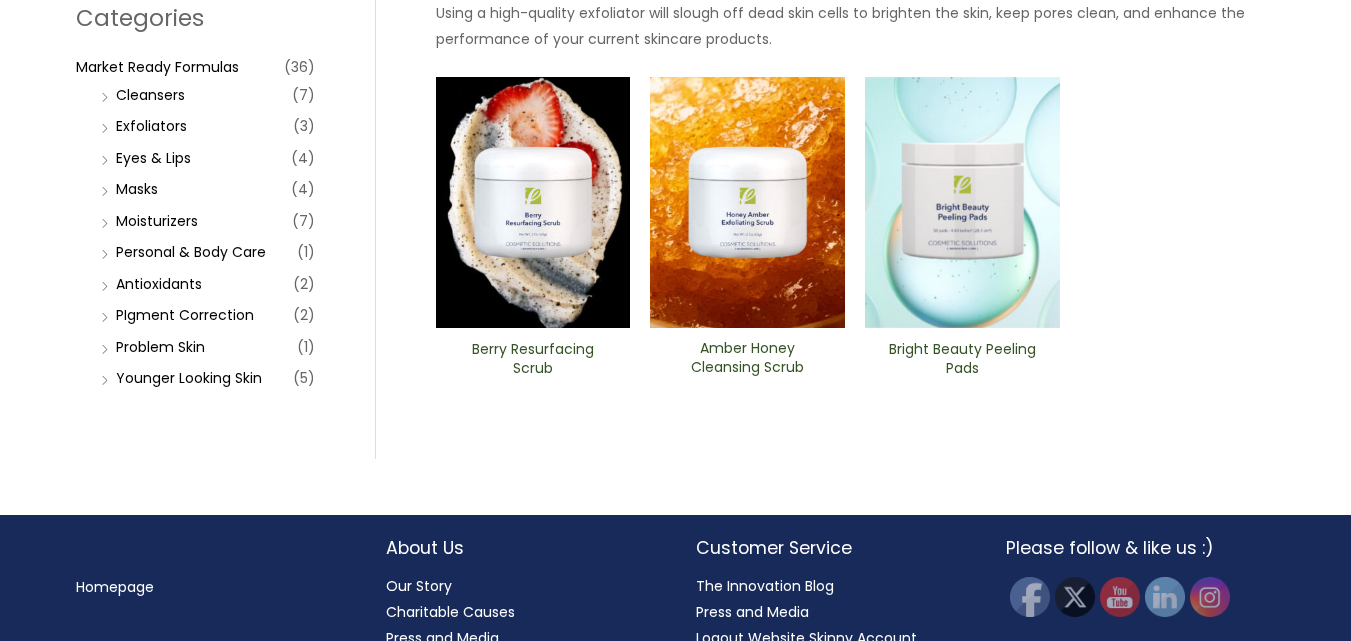 click at bounding box center [962, 203] 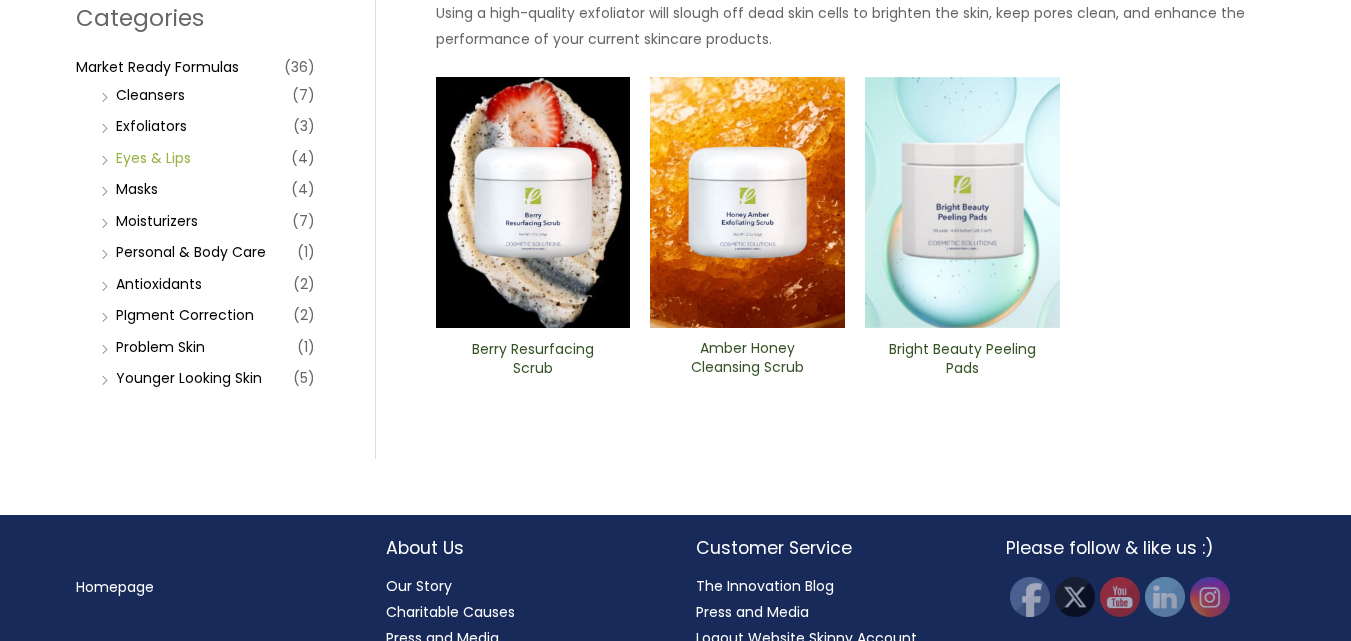 click on "Eyes & Lips" at bounding box center [153, 158] 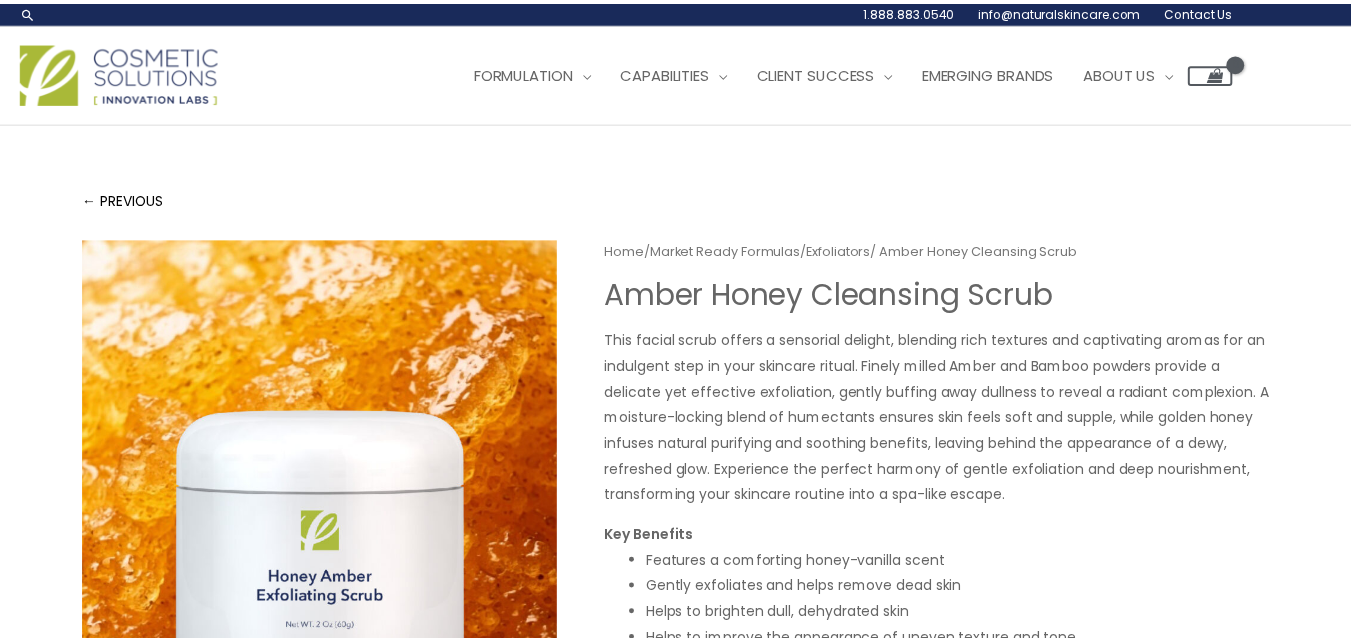 scroll, scrollTop: 0, scrollLeft: 0, axis: both 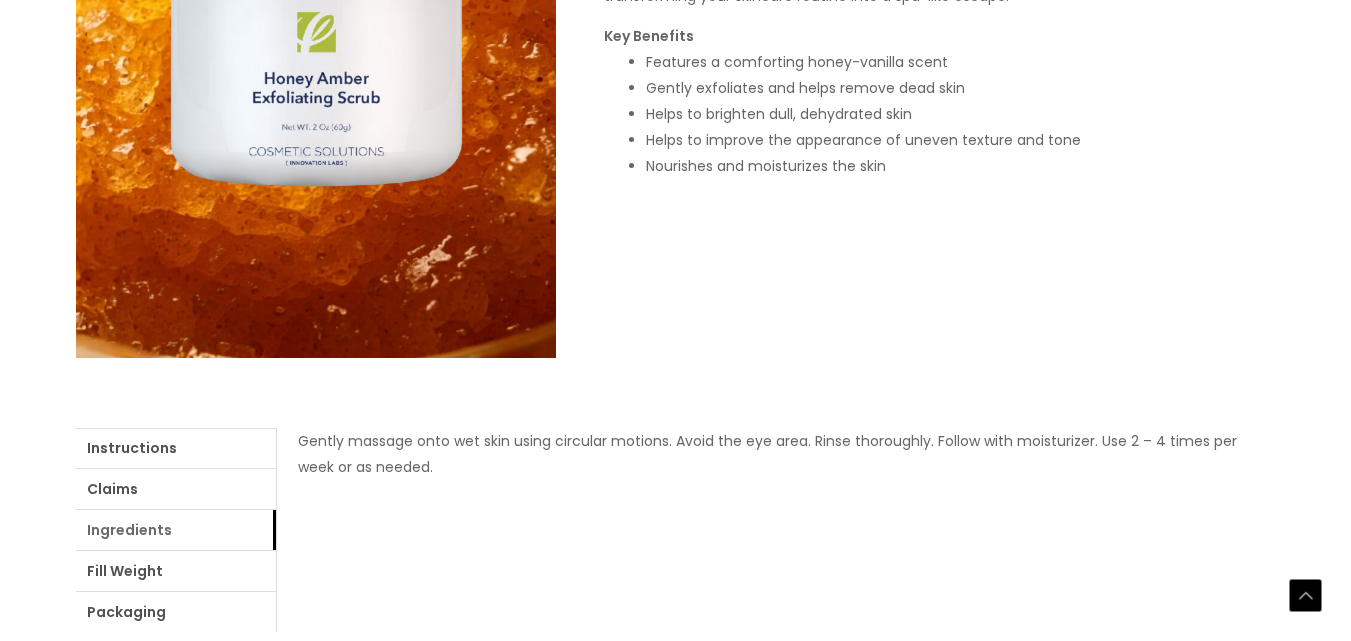 click on "Ingredients" at bounding box center [176, 530] 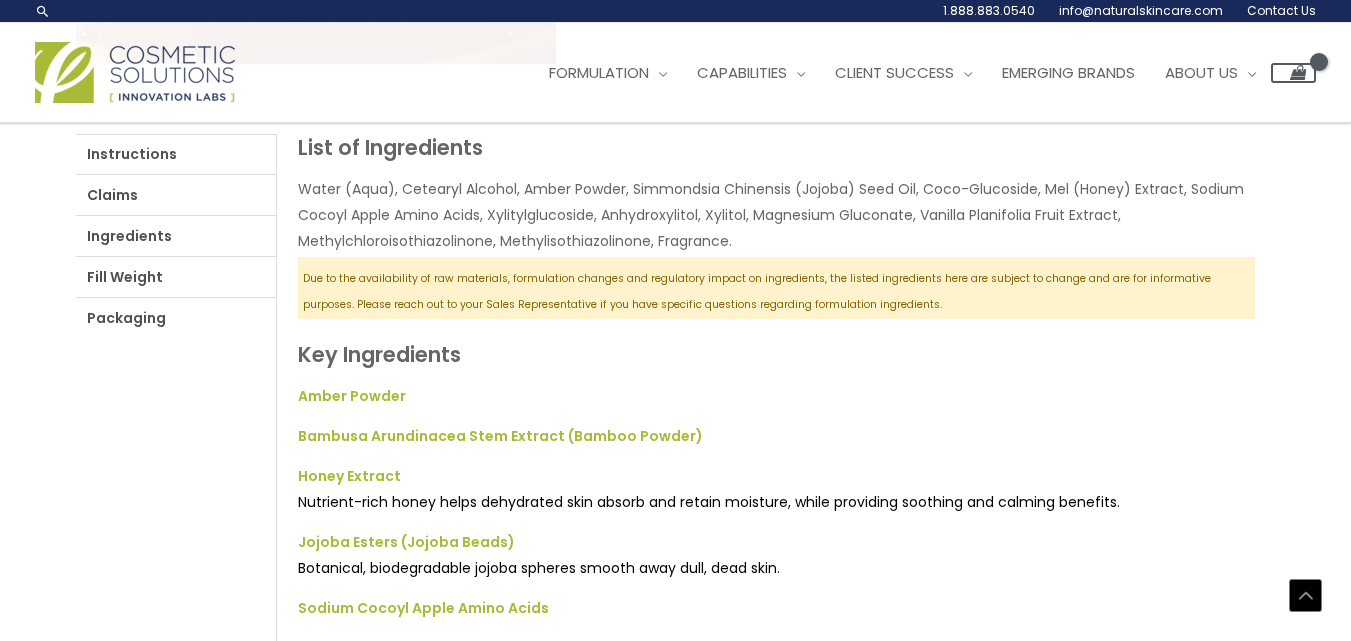 scroll, scrollTop: 700, scrollLeft: 0, axis: vertical 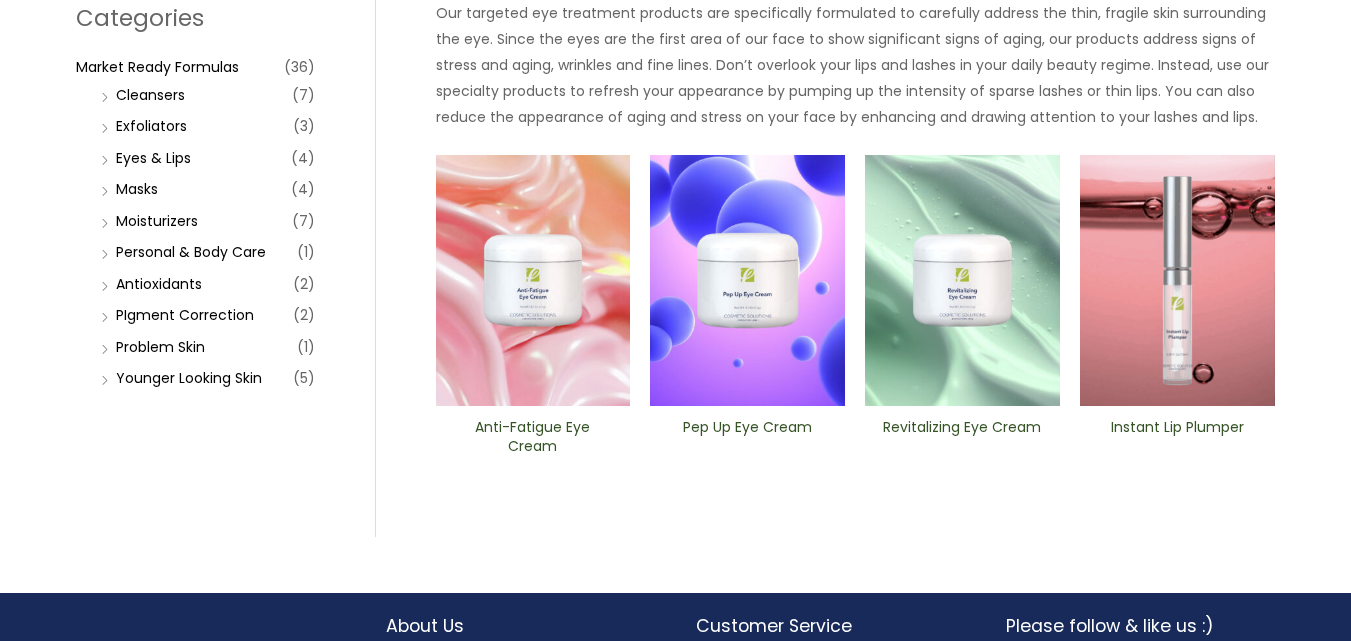 click on "Revitalizing ​Eye Cream" at bounding box center (962, 437) 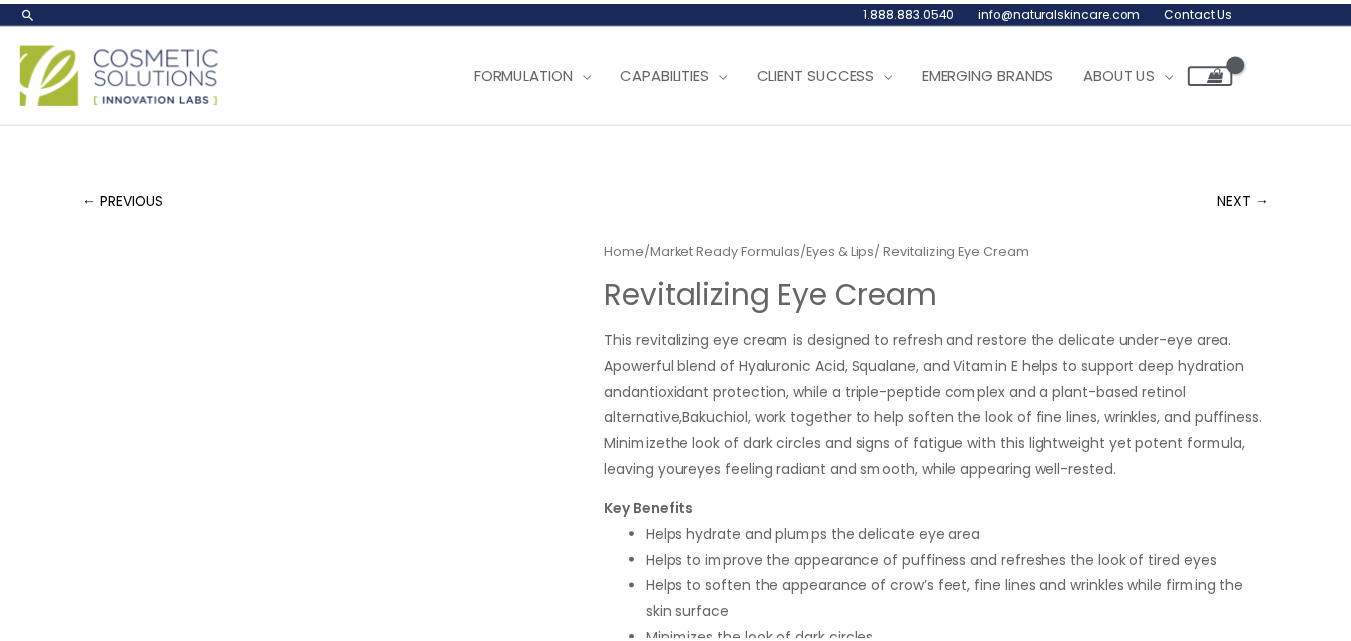 scroll, scrollTop: 0, scrollLeft: 0, axis: both 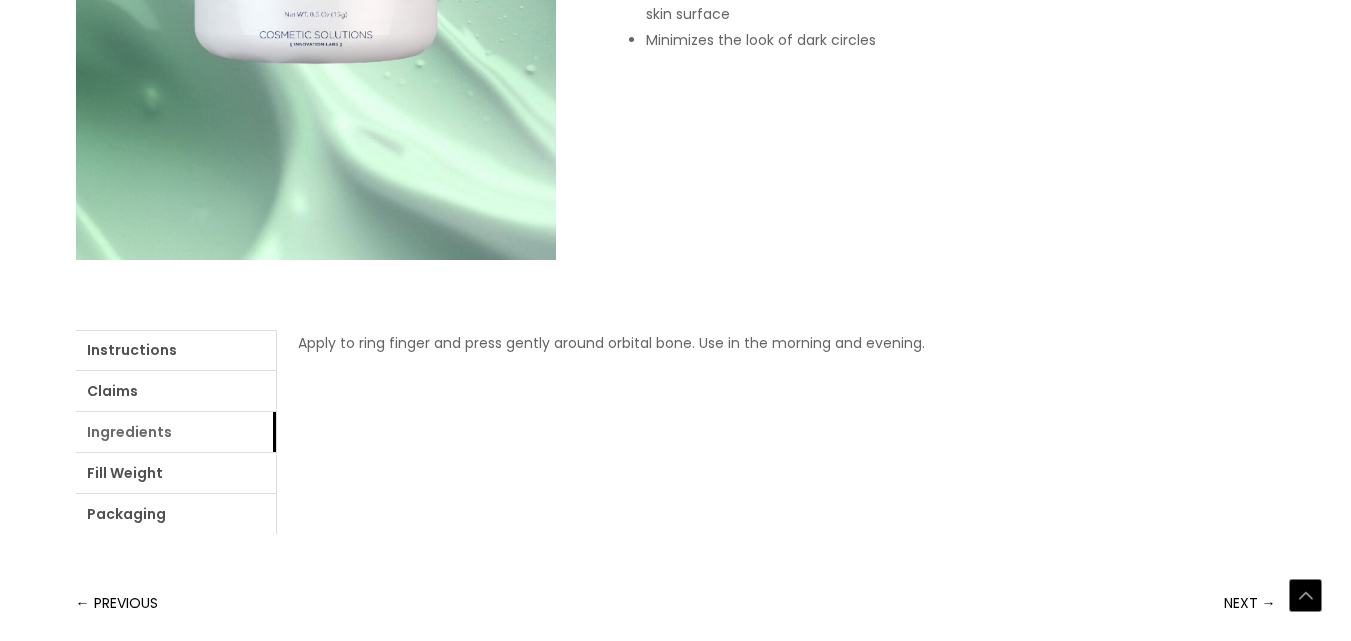 click on "Ingredients" at bounding box center (176, 432) 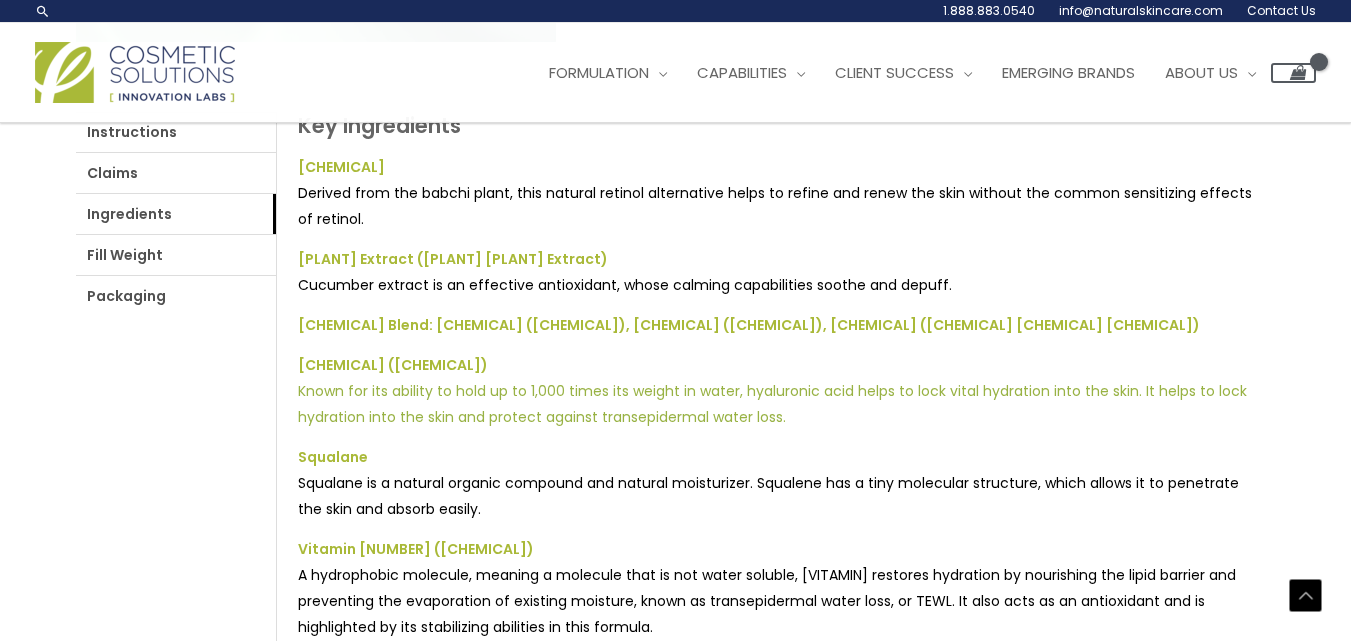 scroll, scrollTop: 700, scrollLeft: 0, axis: vertical 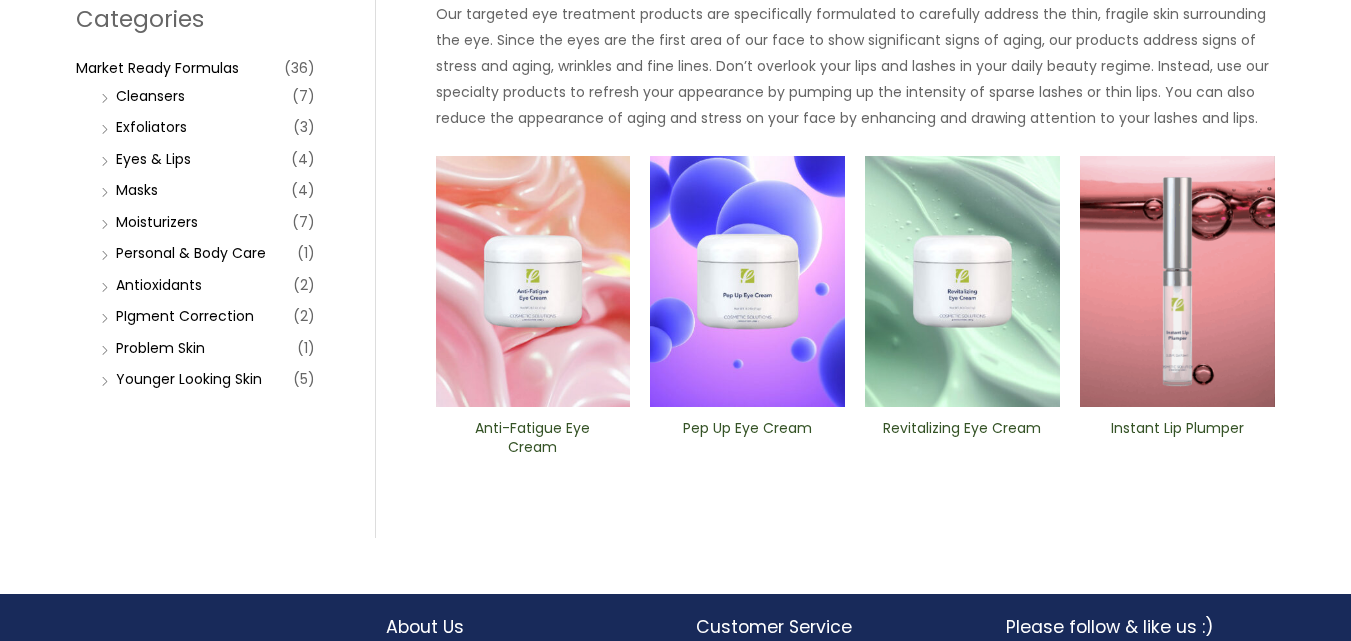 click at bounding box center (747, 282) 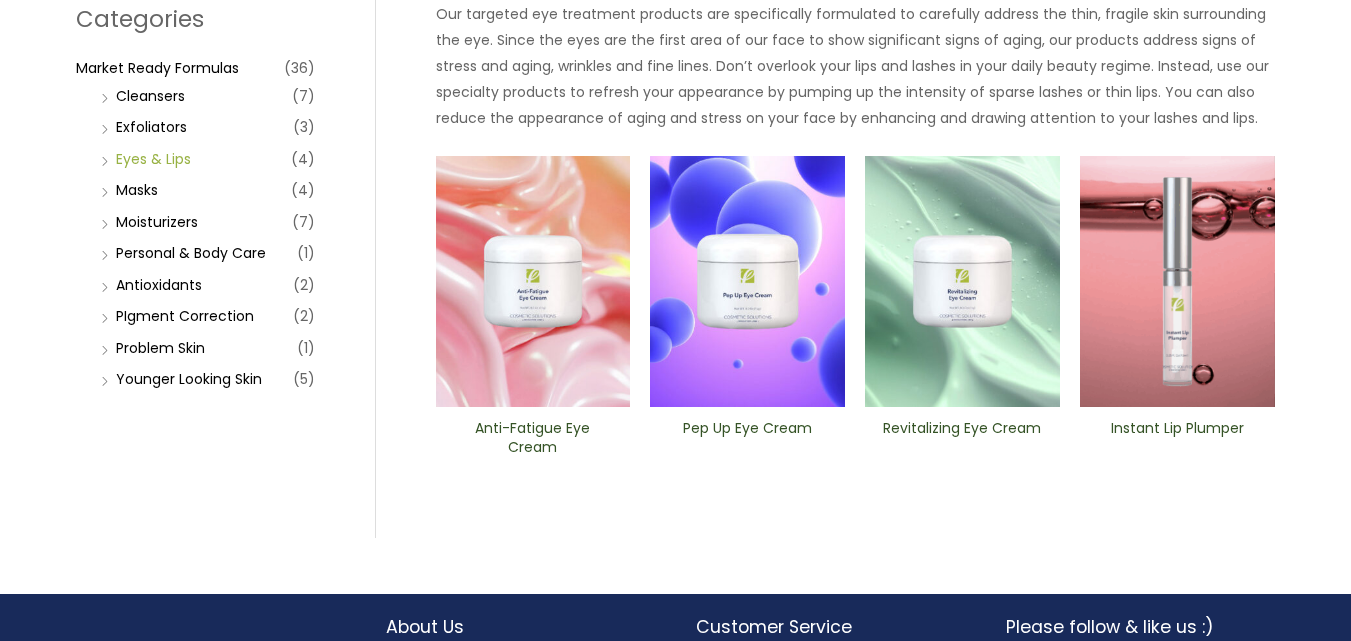 click on "Eyes & Lips" at bounding box center (153, 159) 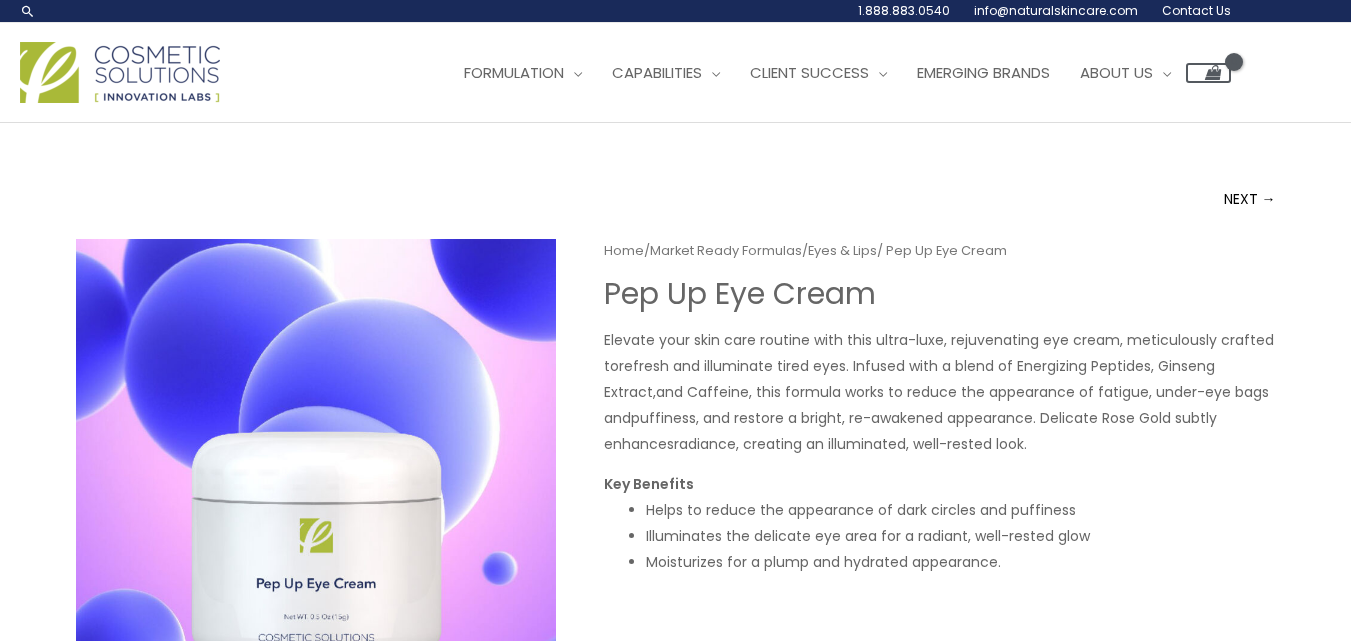 scroll, scrollTop: 0, scrollLeft: 0, axis: both 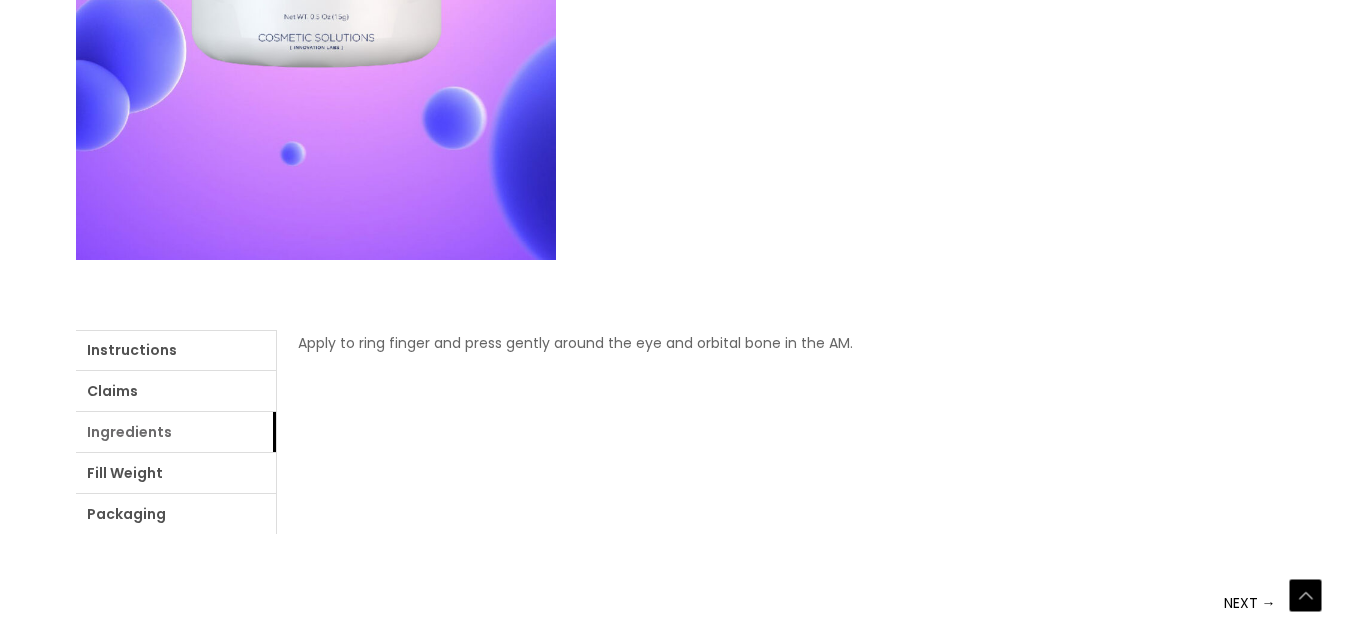click on "Ingredients" at bounding box center (176, 432) 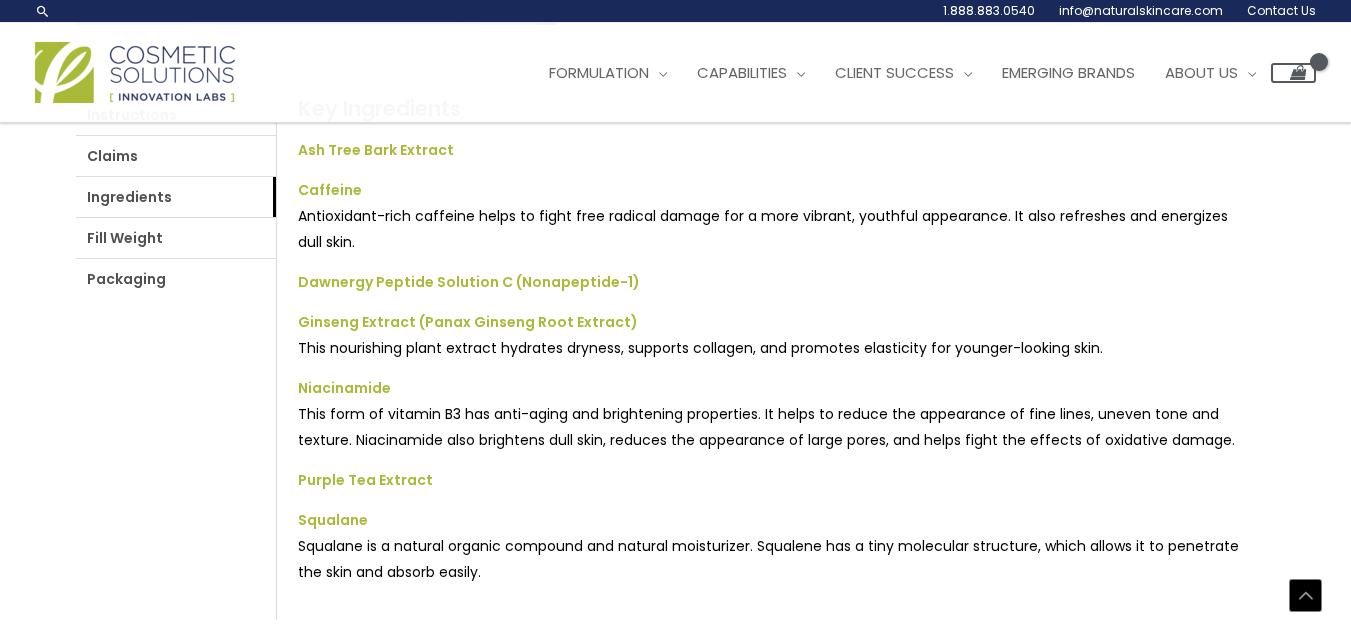 scroll, scrollTop: 800, scrollLeft: 0, axis: vertical 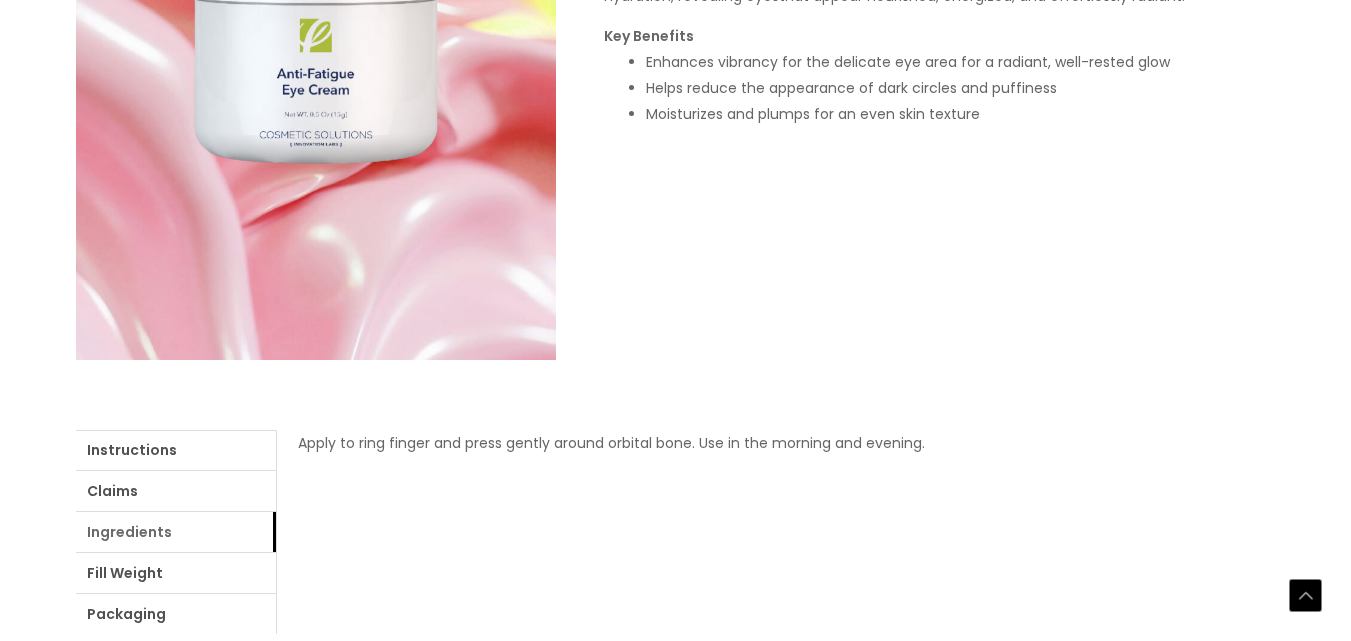 click on "Ingredients" at bounding box center (176, 532) 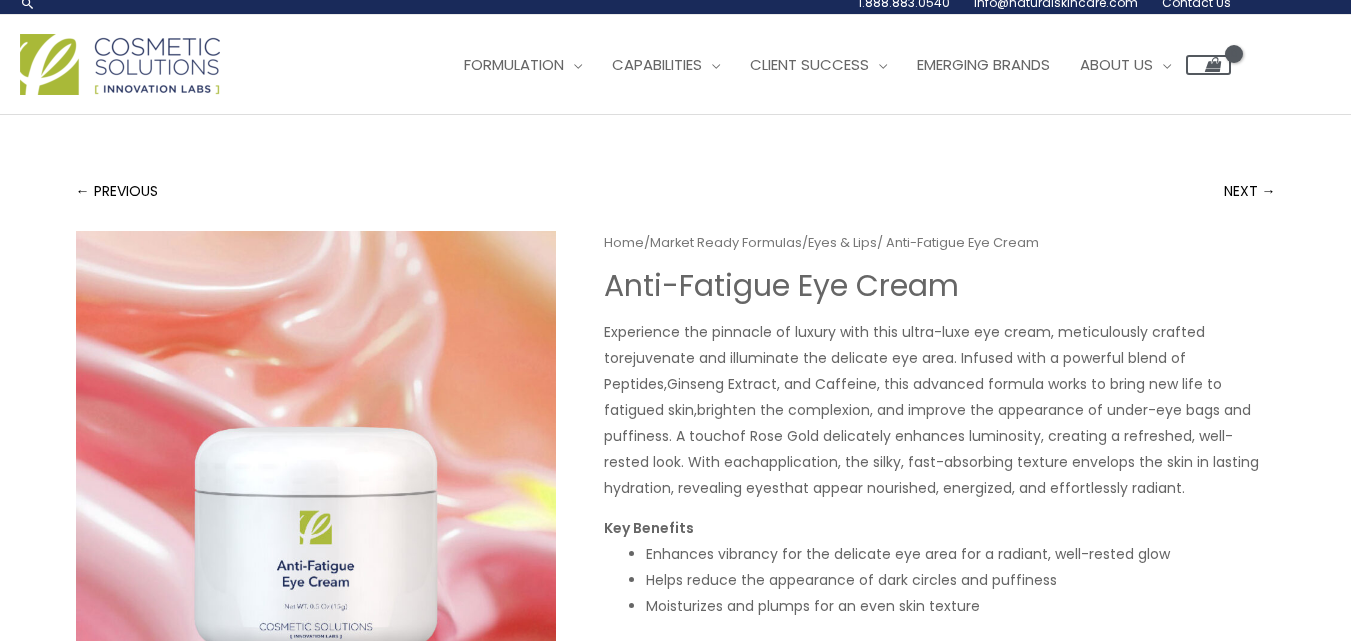 scroll, scrollTop: 0, scrollLeft: 0, axis: both 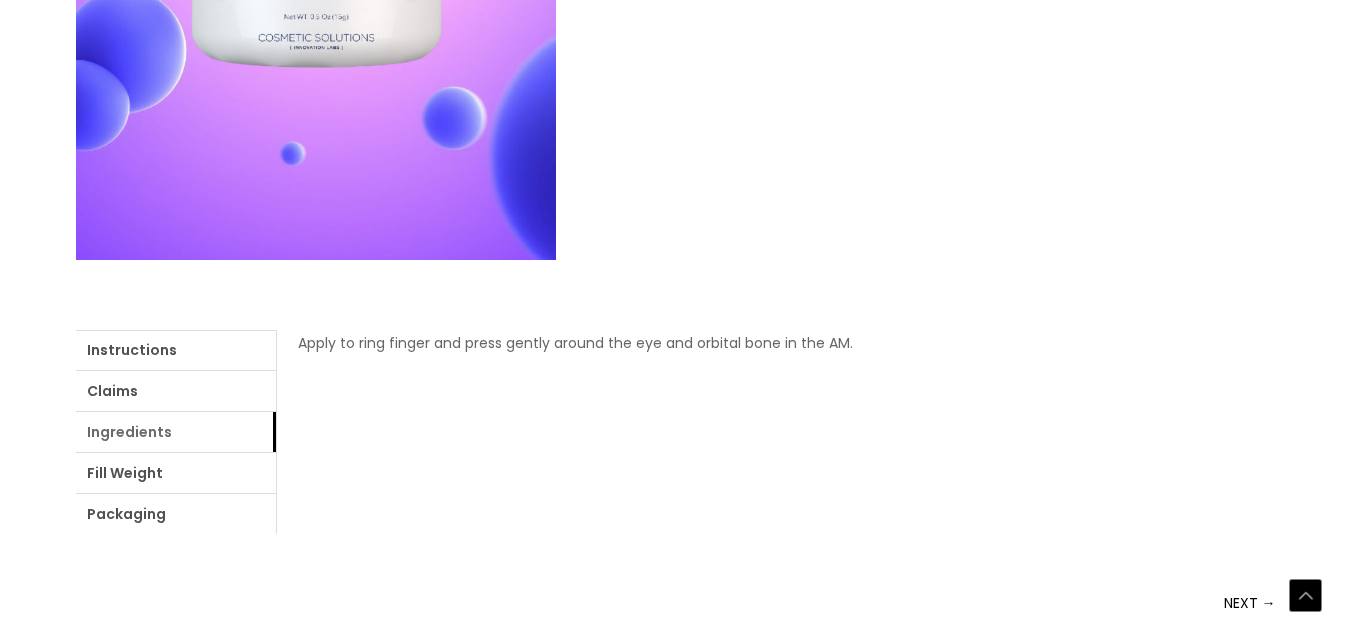 click on "Ingredients" at bounding box center [176, 432] 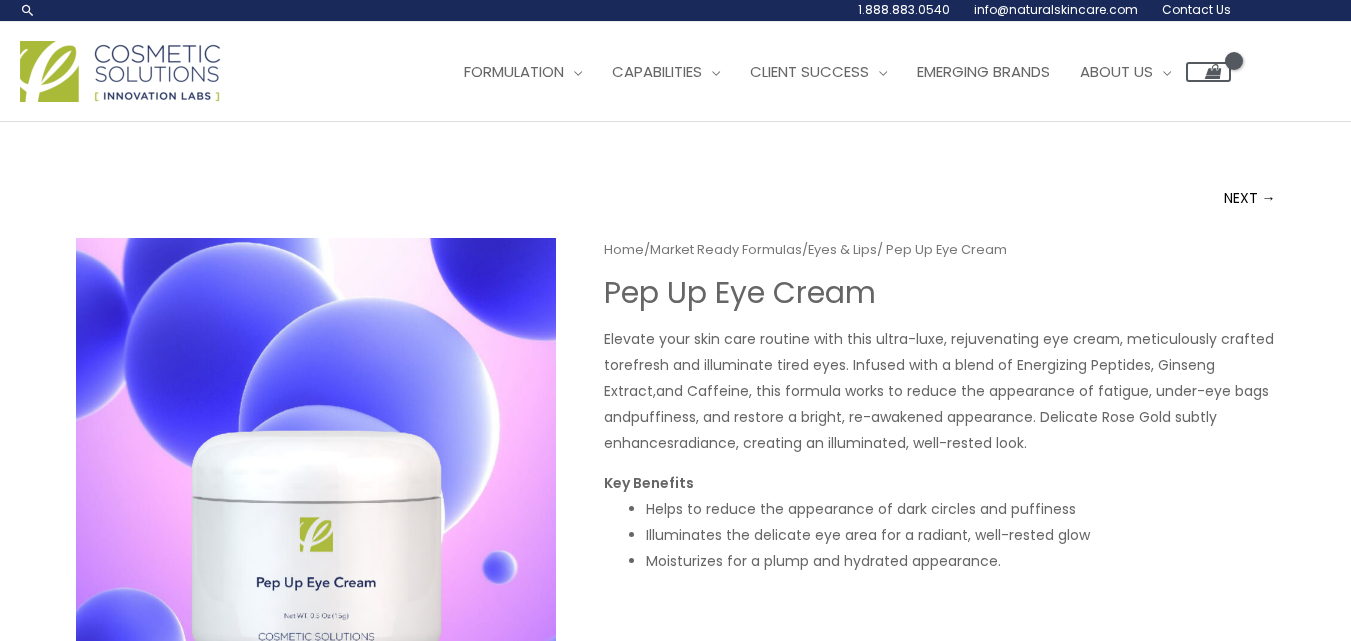 scroll, scrollTop: 0, scrollLeft: 0, axis: both 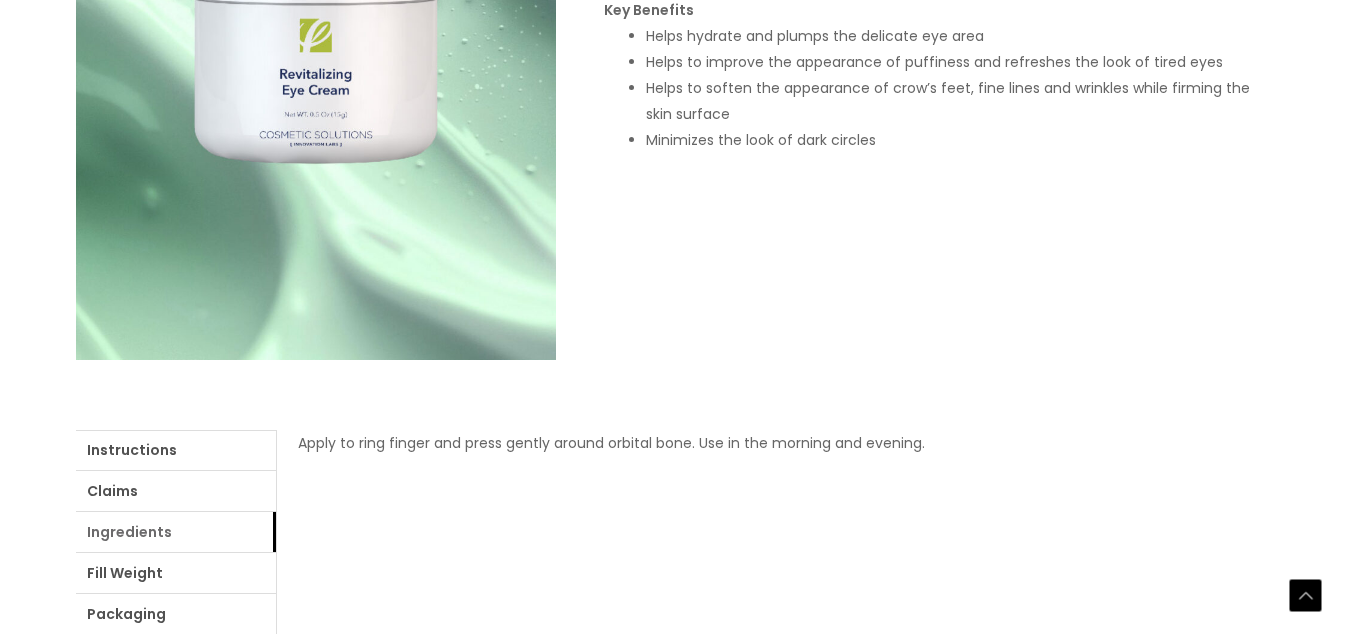 click on "Ingredients" at bounding box center (176, 532) 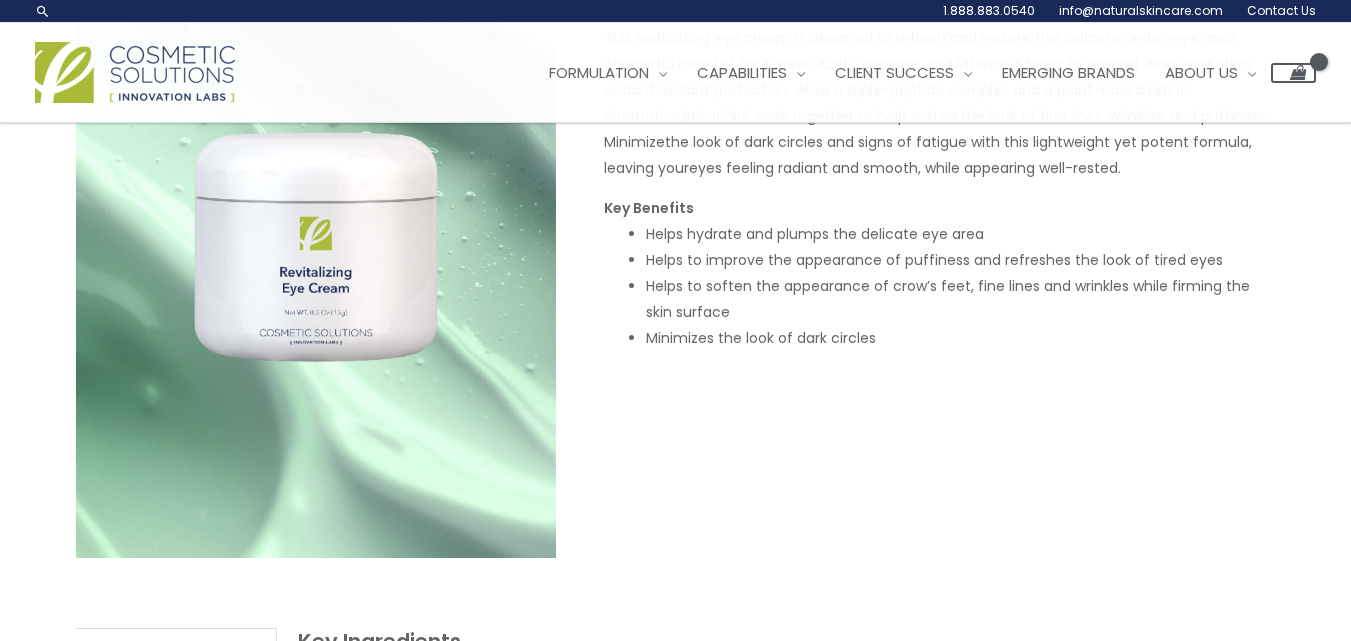 scroll, scrollTop: 300, scrollLeft: 0, axis: vertical 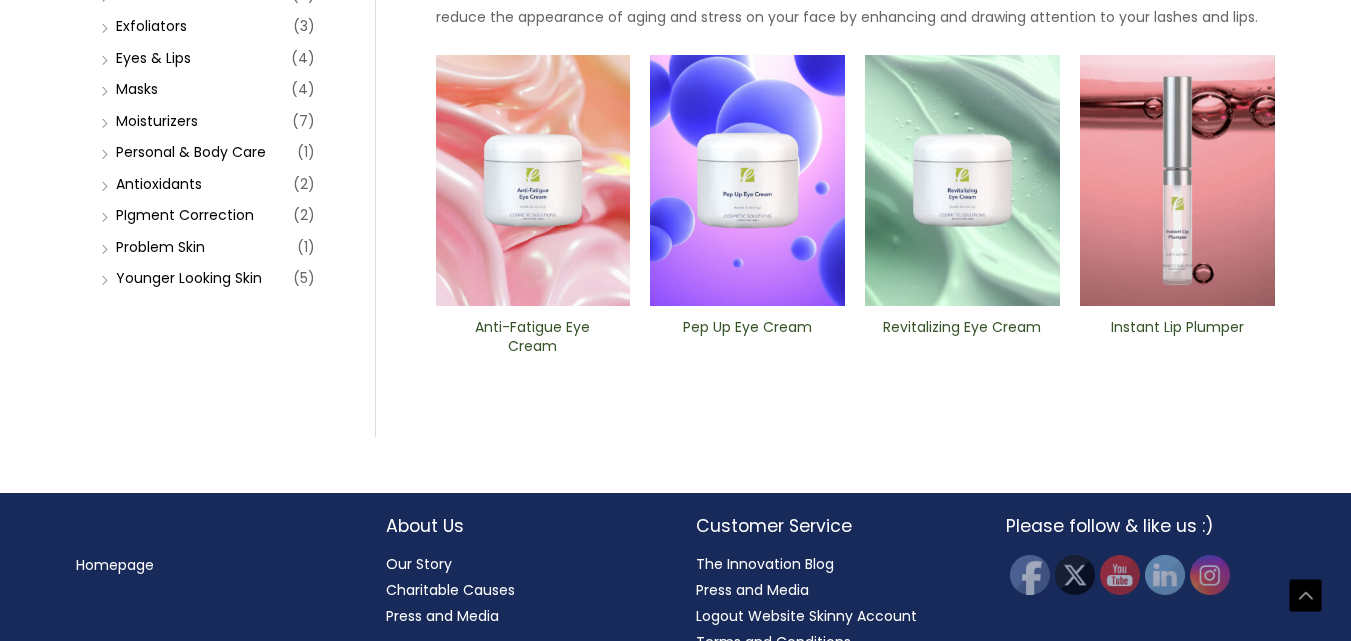 click at bounding box center (1177, 181) 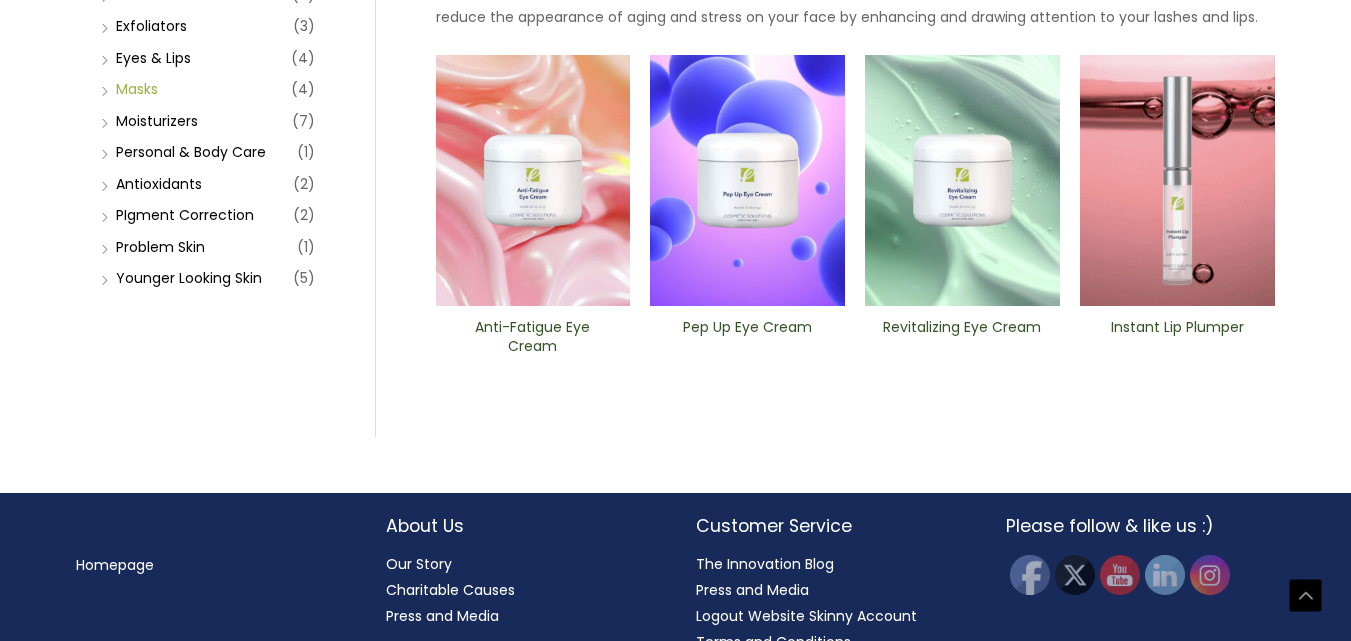 click on "Masks" at bounding box center (137, 89) 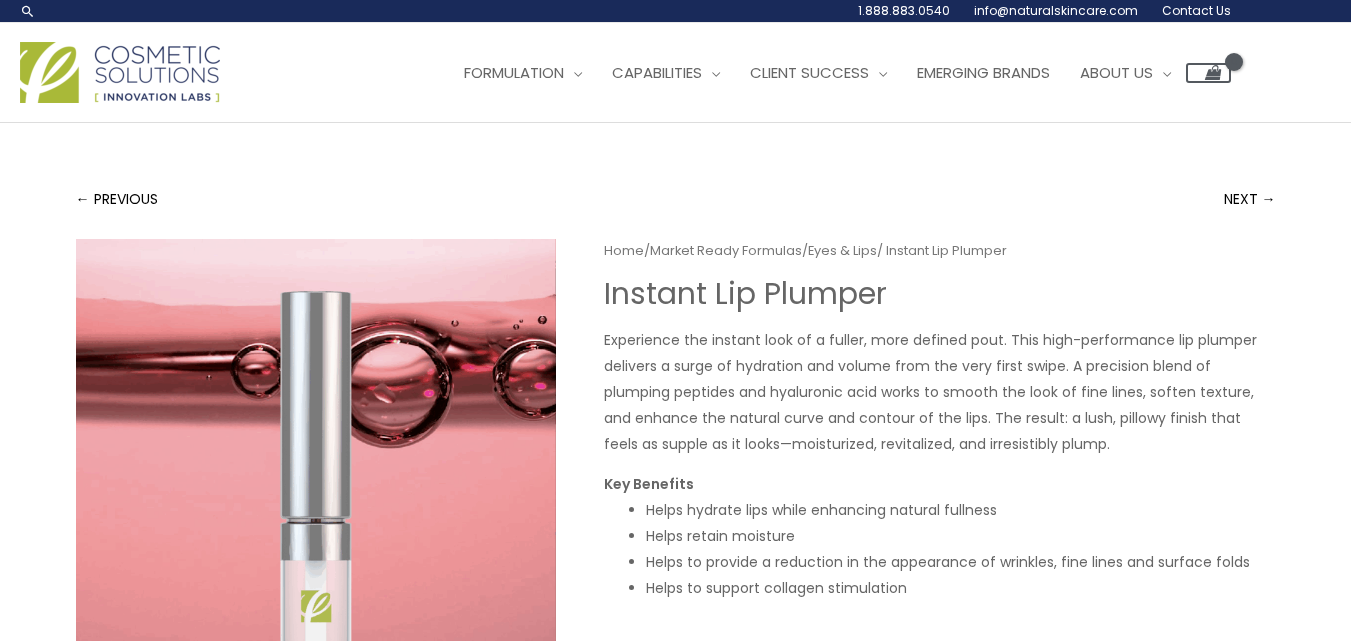 scroll, scrollTop: 0, scrollLeft: 0, axis: both 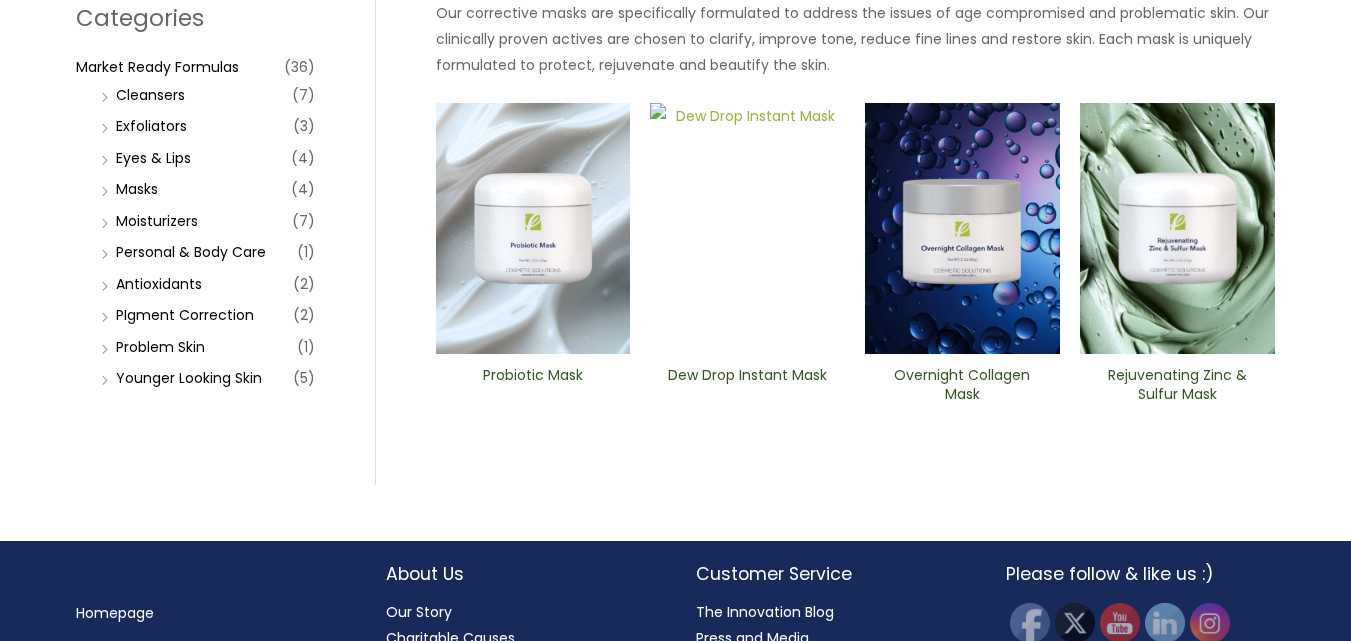 click at bounding box center [747, 229] 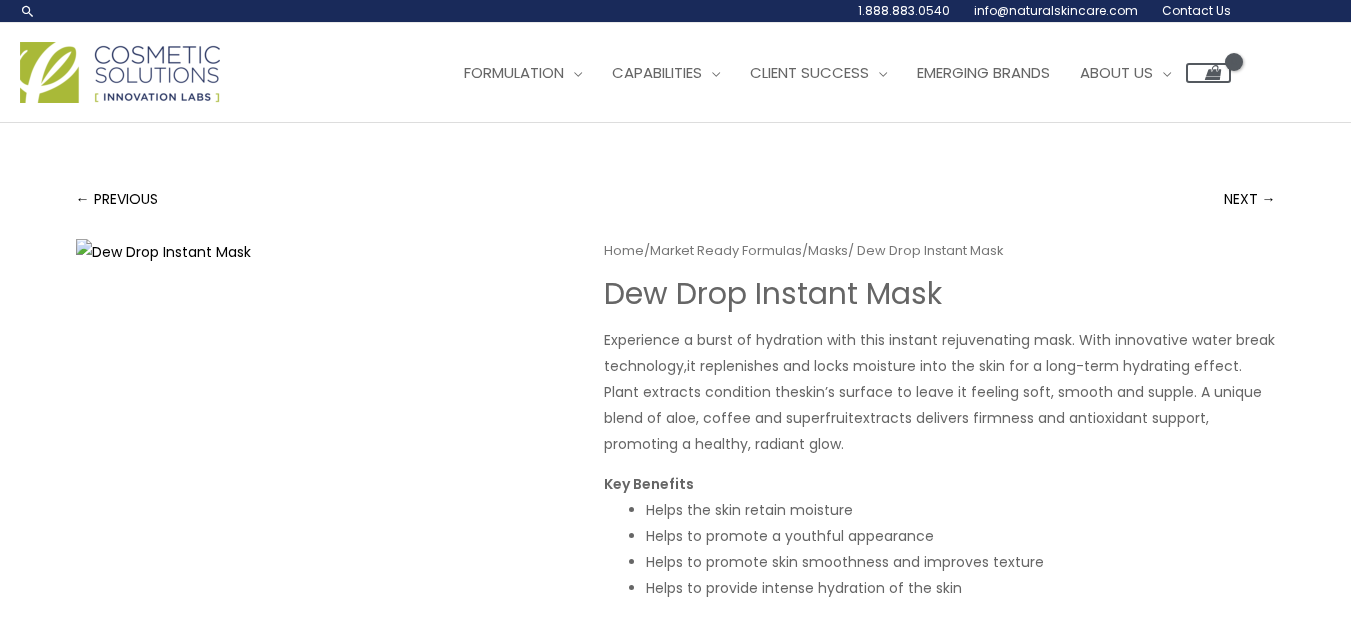 scroll, scrollTop: 0, scrollLeft: 0, axis: both 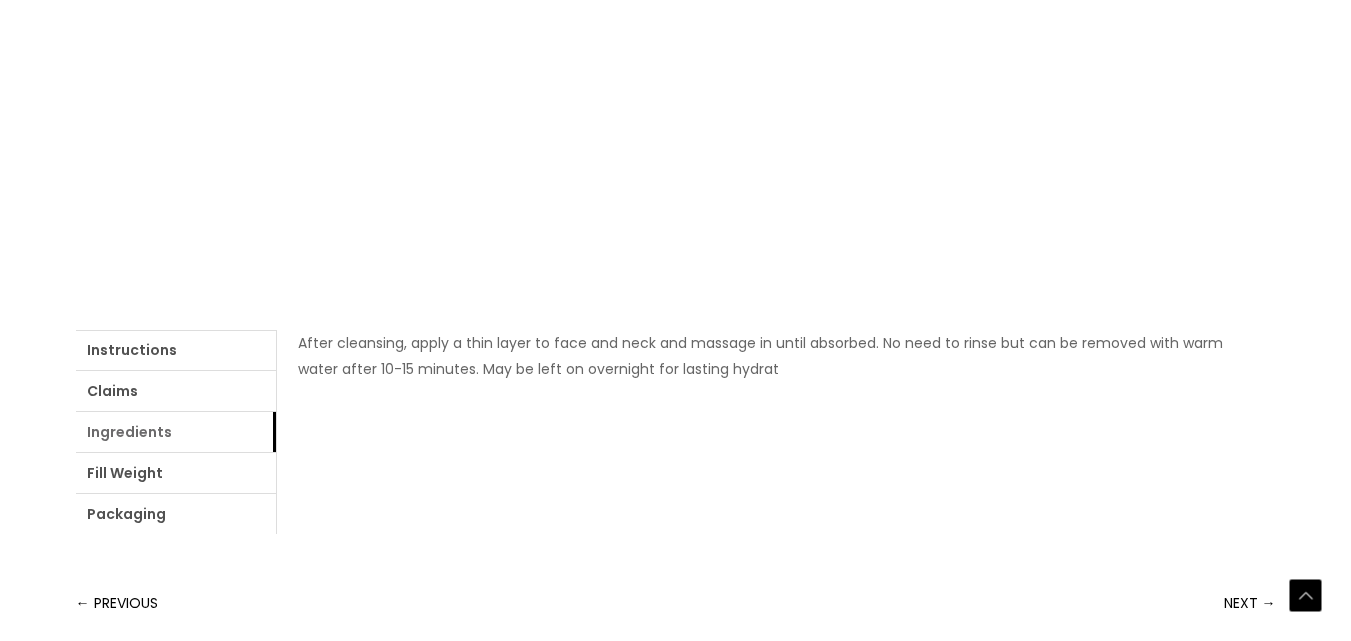 click on "Ingredients" at bounding box center [176, 432] 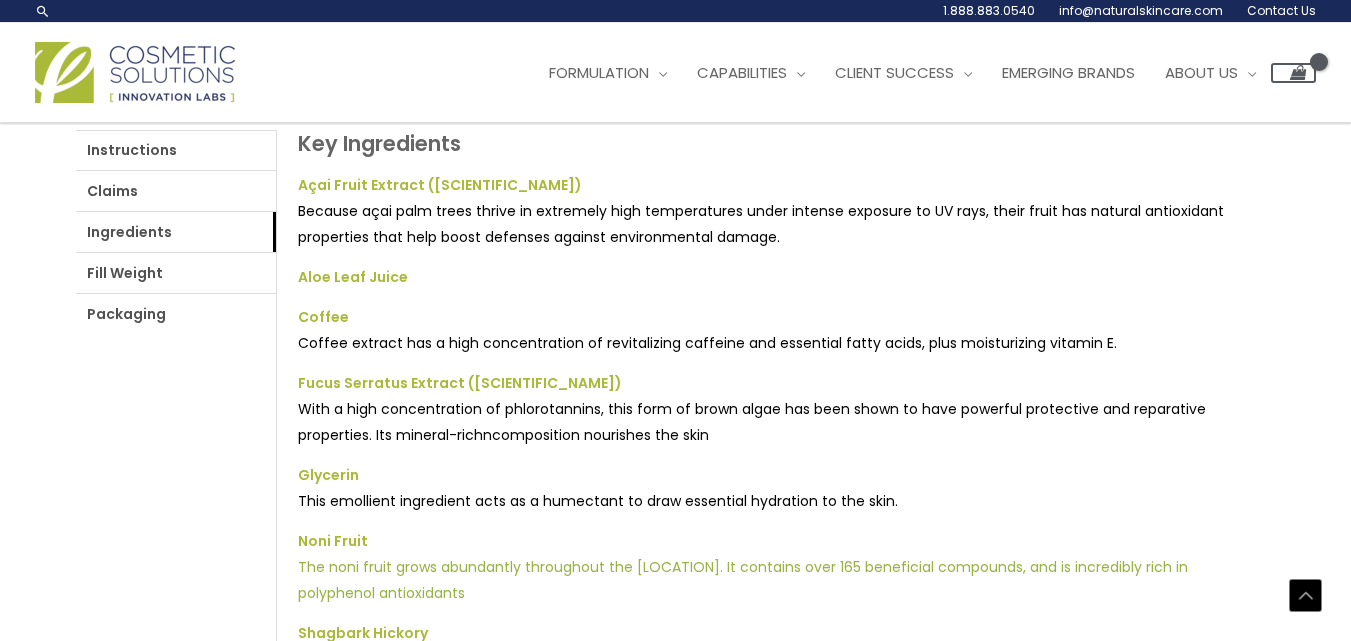 scroll, scrollTop: 700, scrollLeft: 0, axis: vertical 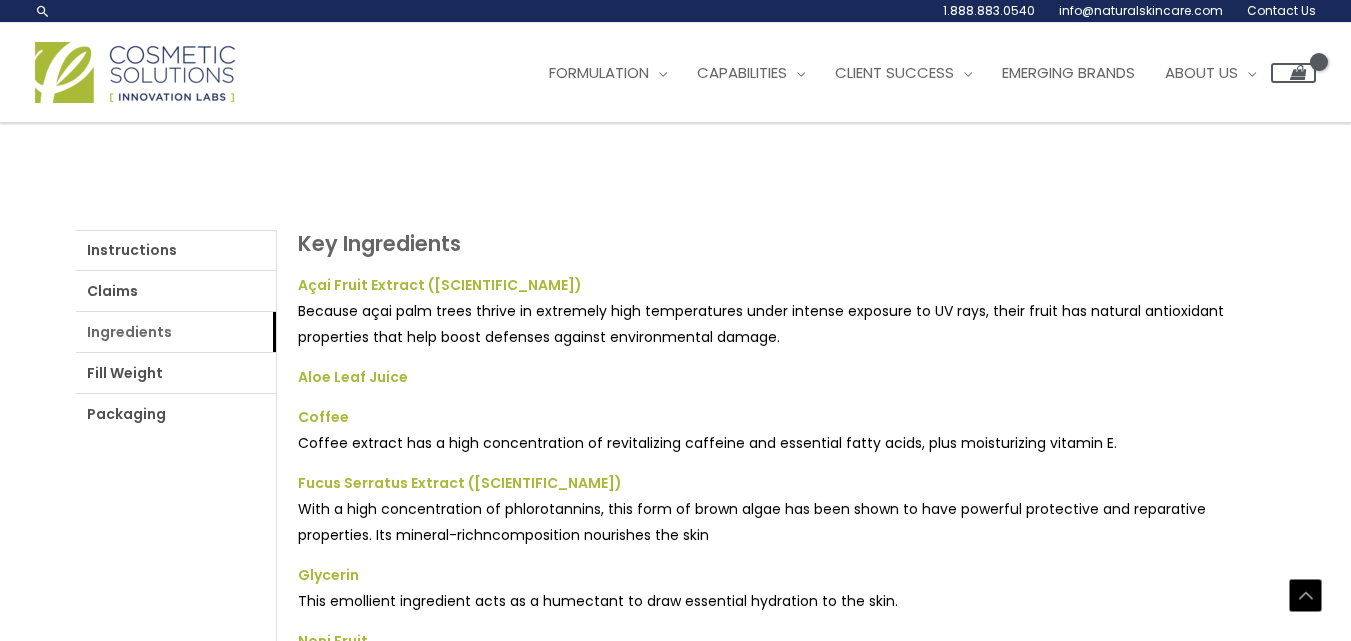 click on "Ingredients" at bounding box center [176, 332] 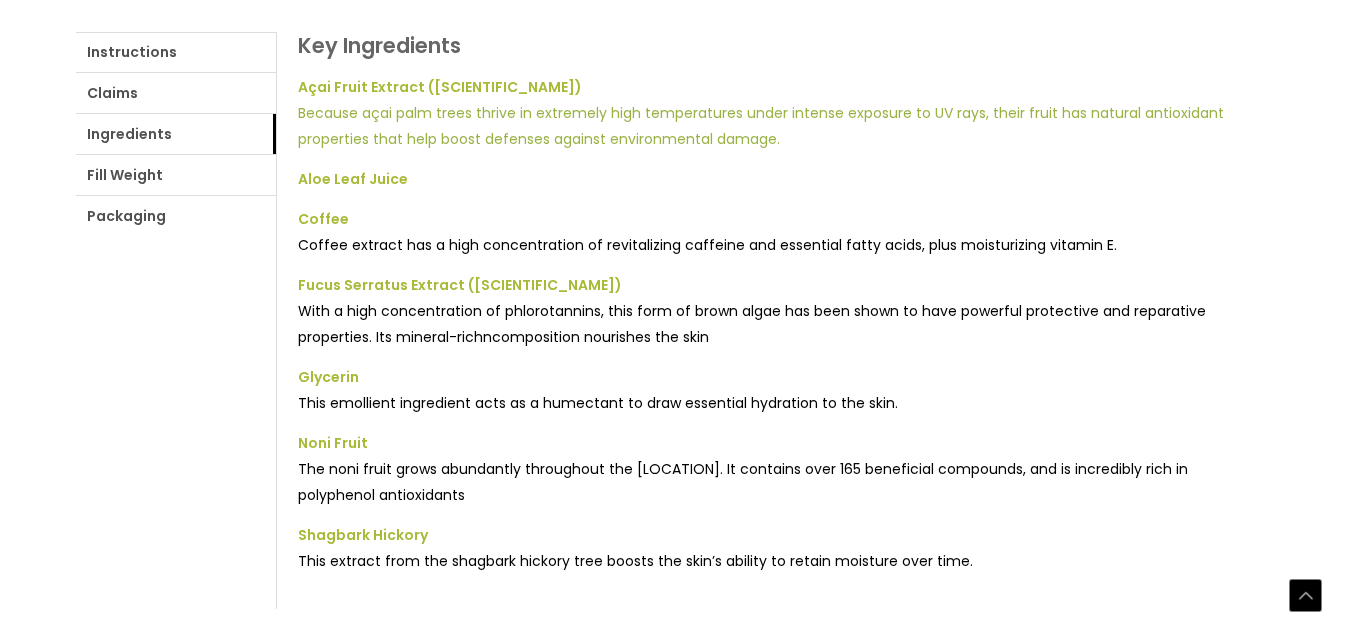 scroll, scrollTop: 900, scrollLeft: 0, axis: vertical 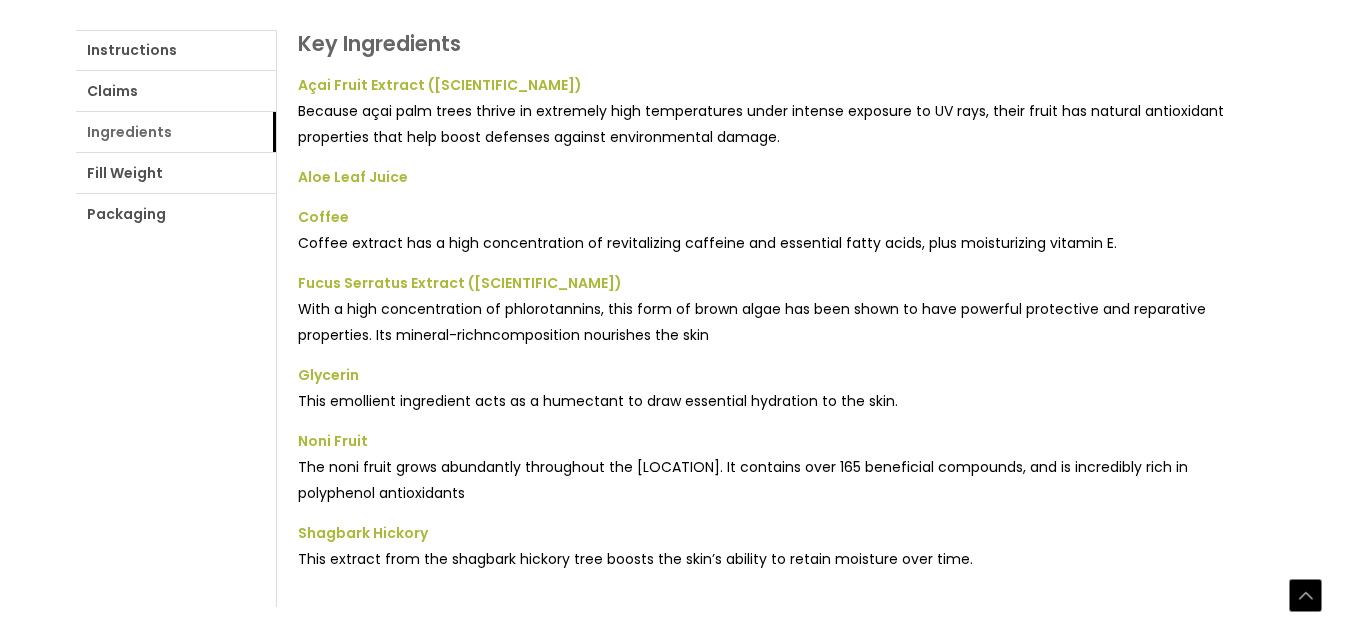 click on "Ingredients" at bounding box center [176, 132] 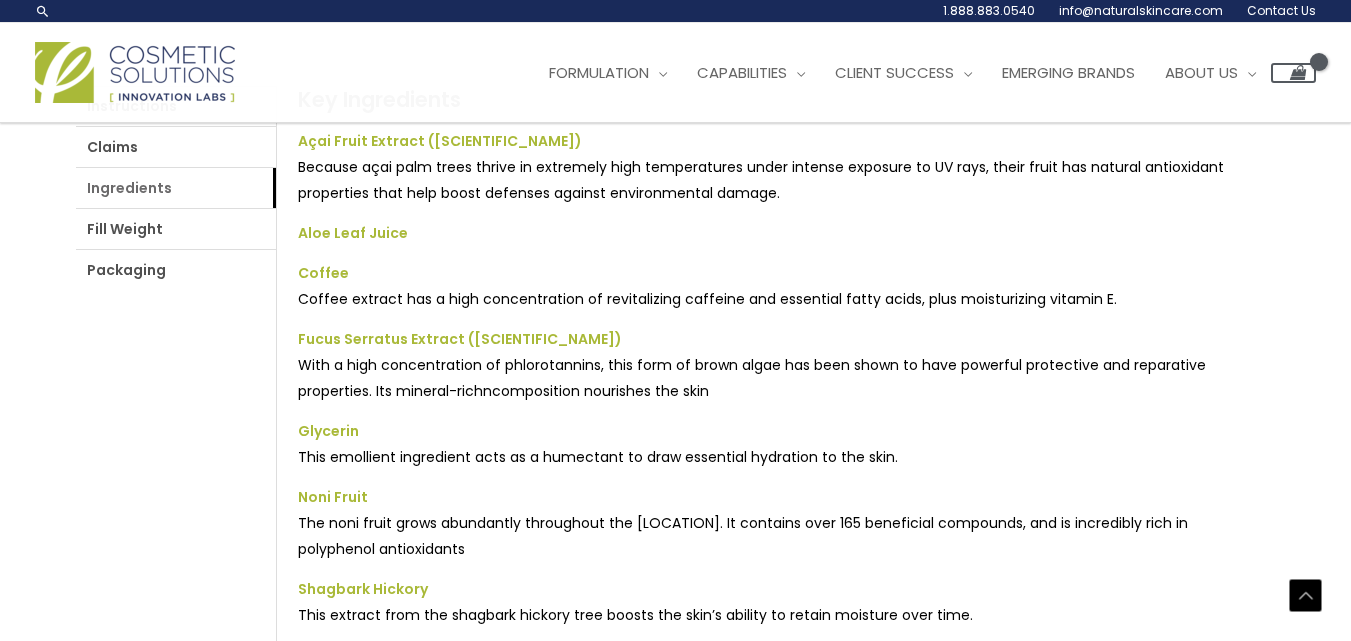 scroll, scrollTop: 800, scrollLeft: 0, axis: vertical 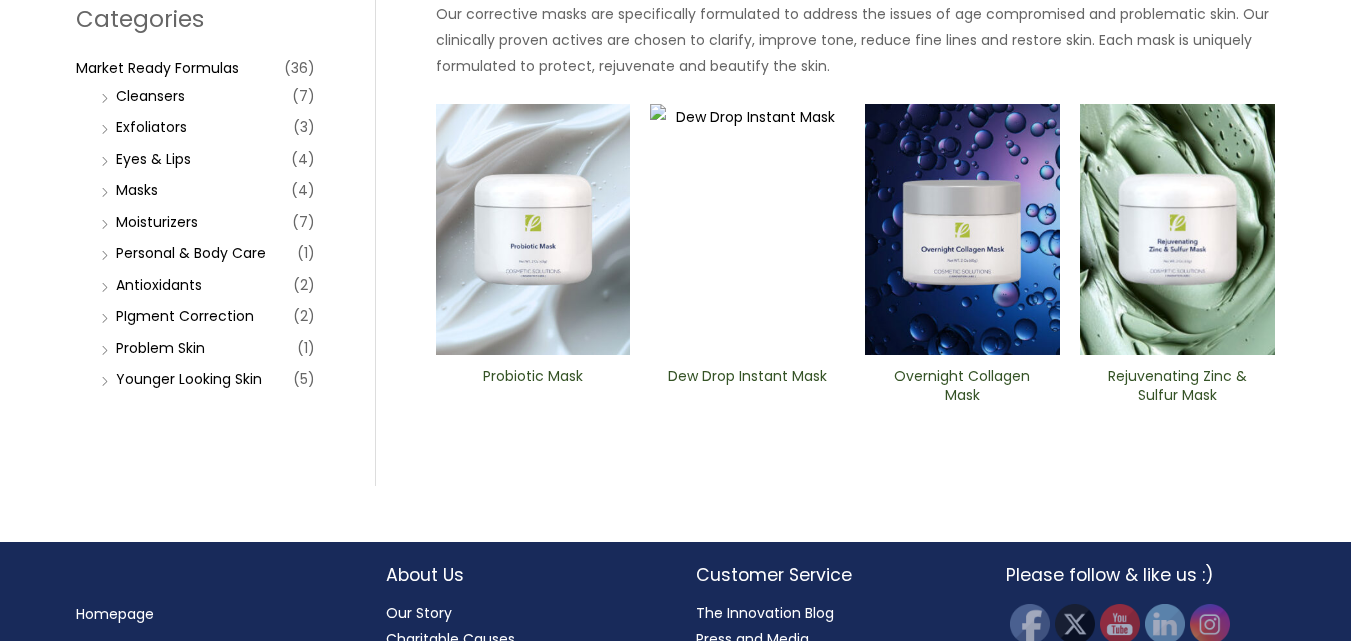 click at bounding box center [962, 230] 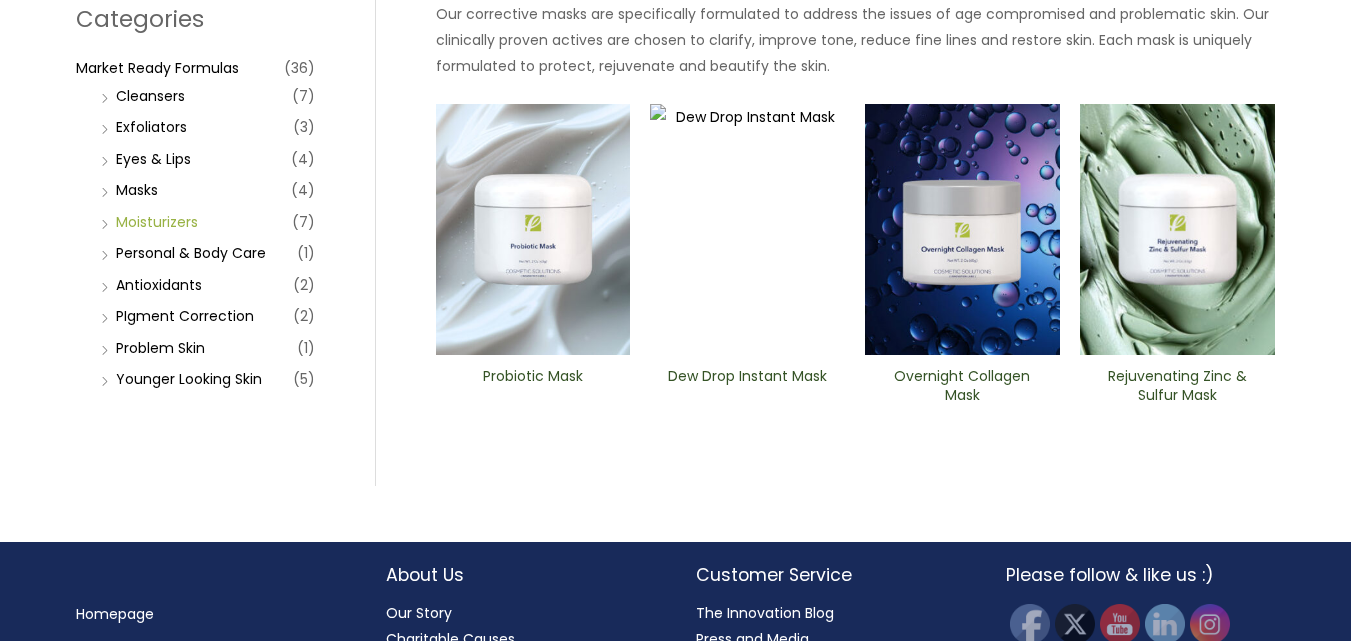click on "Moisturizers" at bounding box center (157, 222) 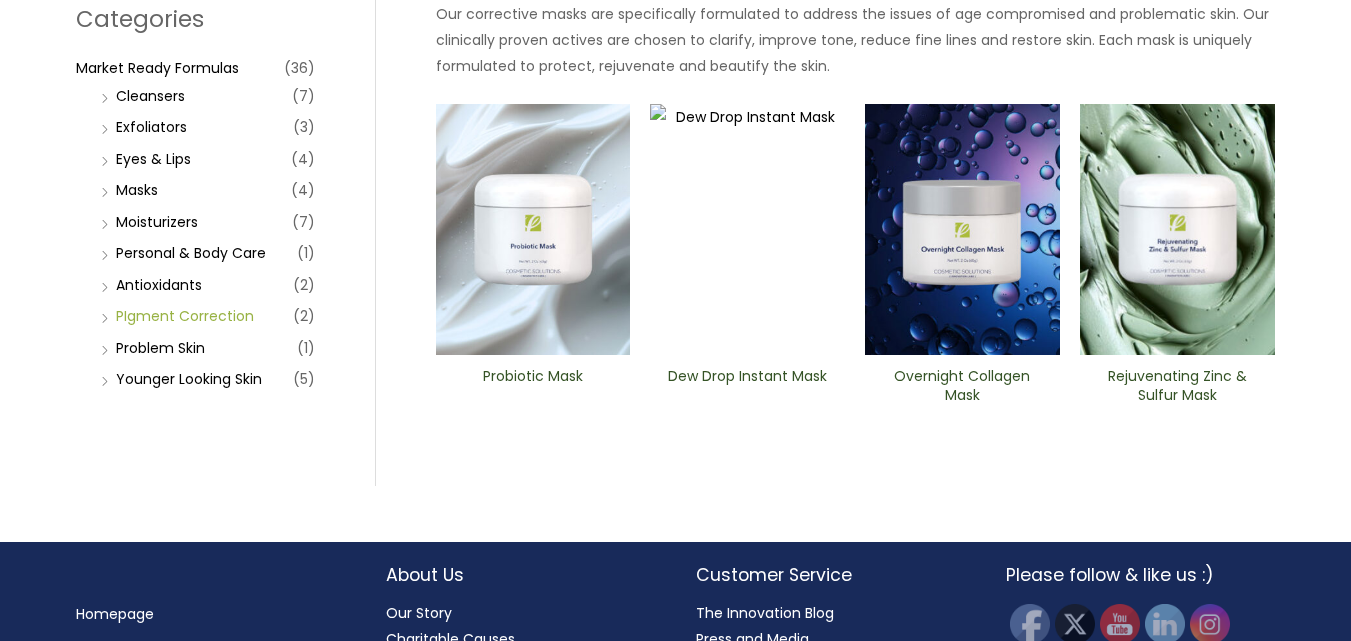 click on "PIgment Correction" at bounding box center (185, 316) 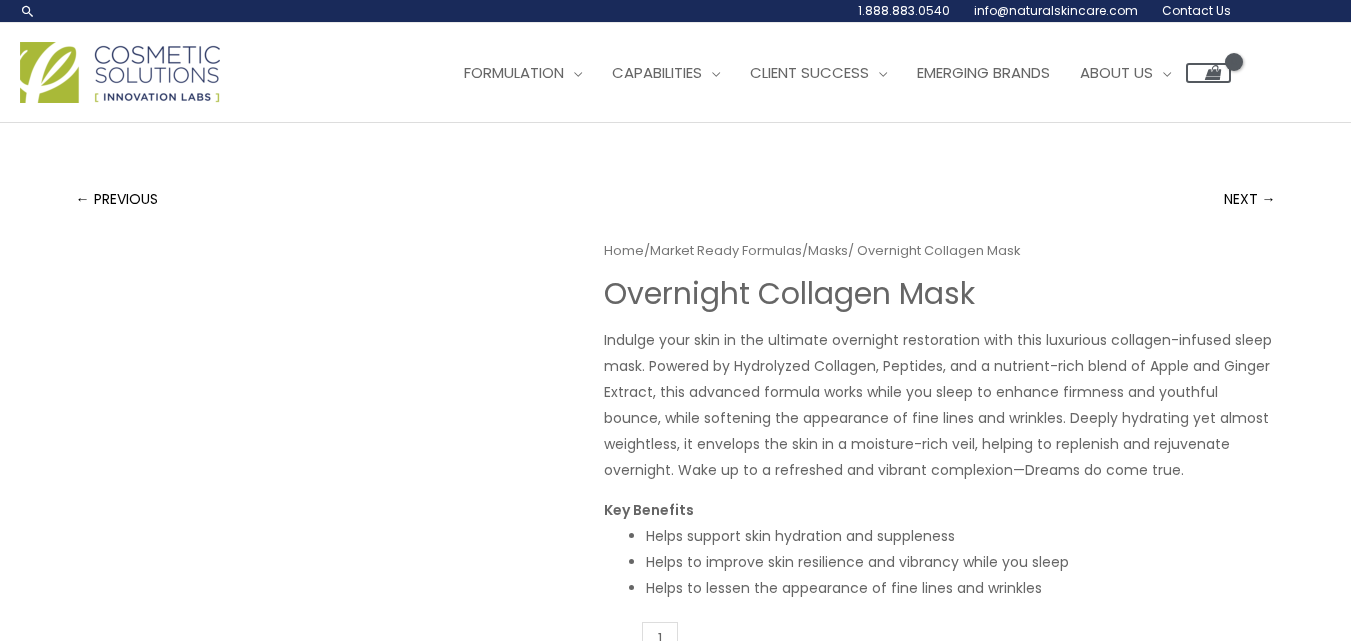 scroll, scrollTop: 0, scrollLeft: 0, axis: both 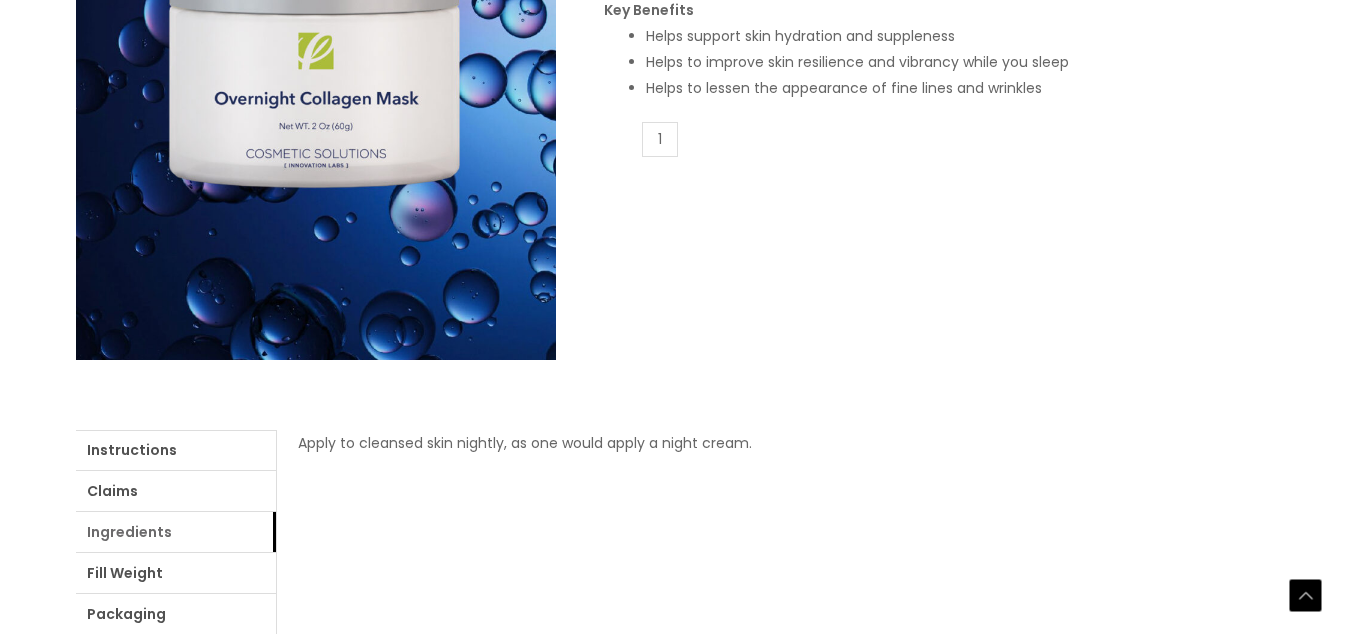 click on "Ingredients" at bounding box center (176, 532) 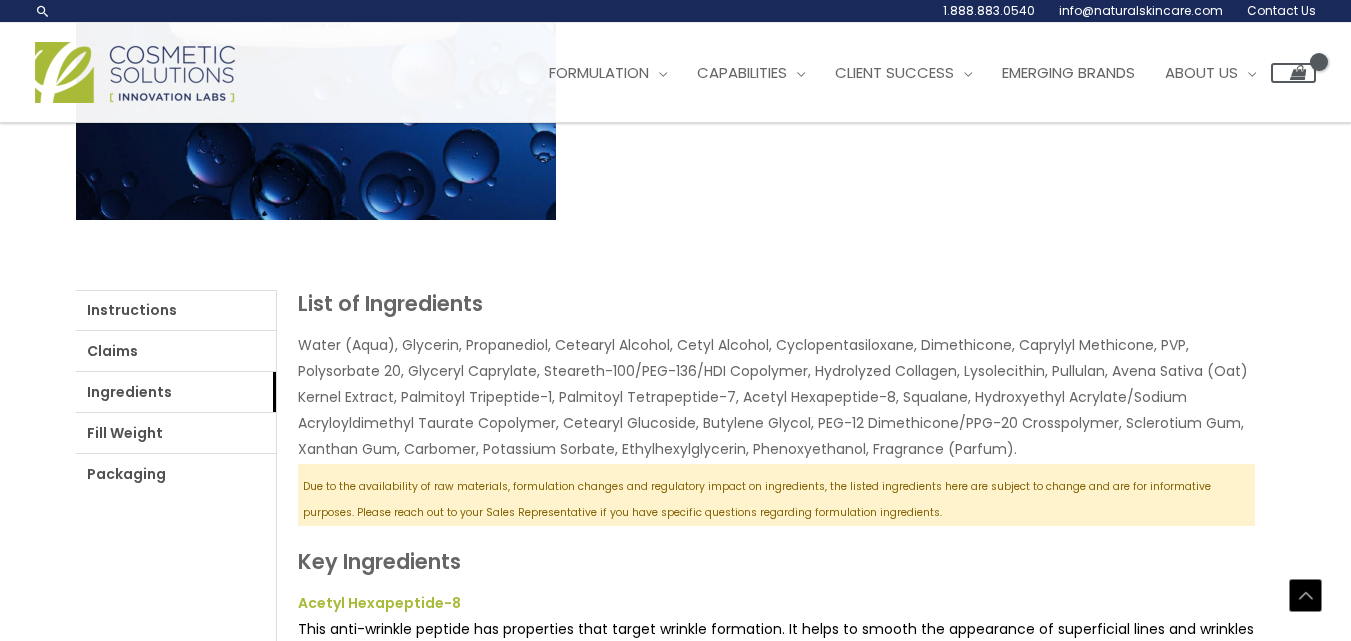 scroll, scrollTop: 600, scrollLeft: 0, axis: vertical 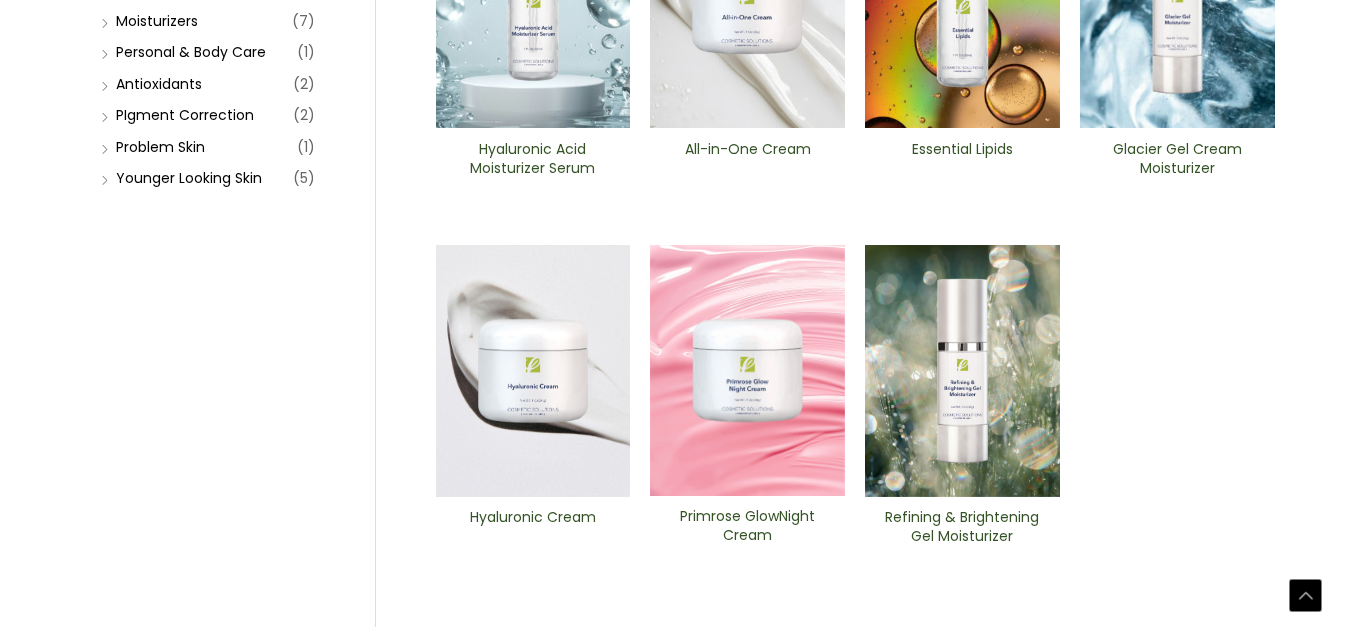 click at bounding box center [962, 371] 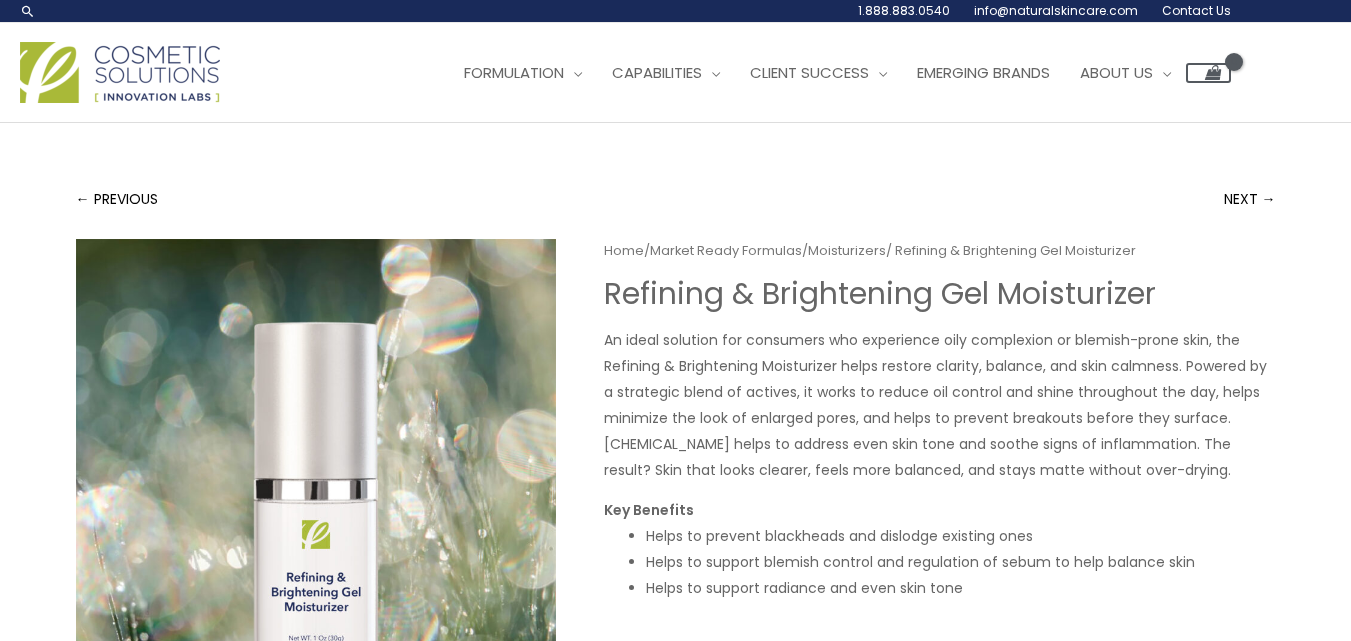 scroll, scrollTop: 0, scrollLeft: 0, axis: both 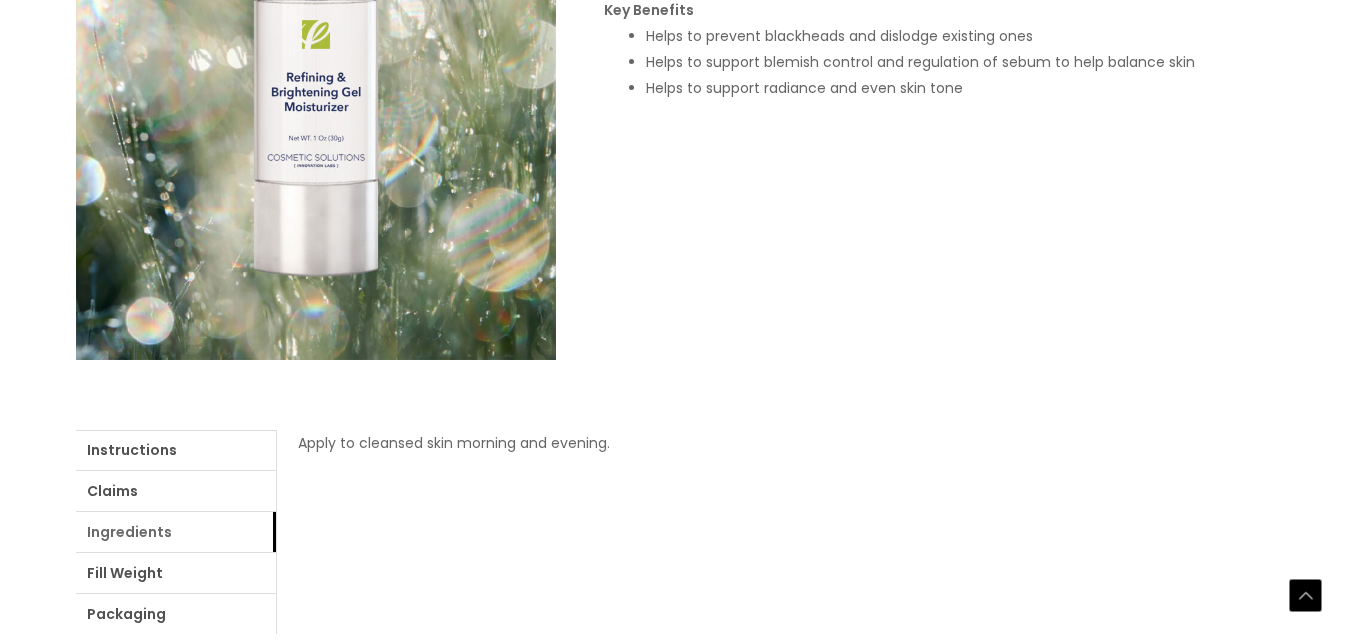click on "Ingredients" at bounding box center [176, 532] 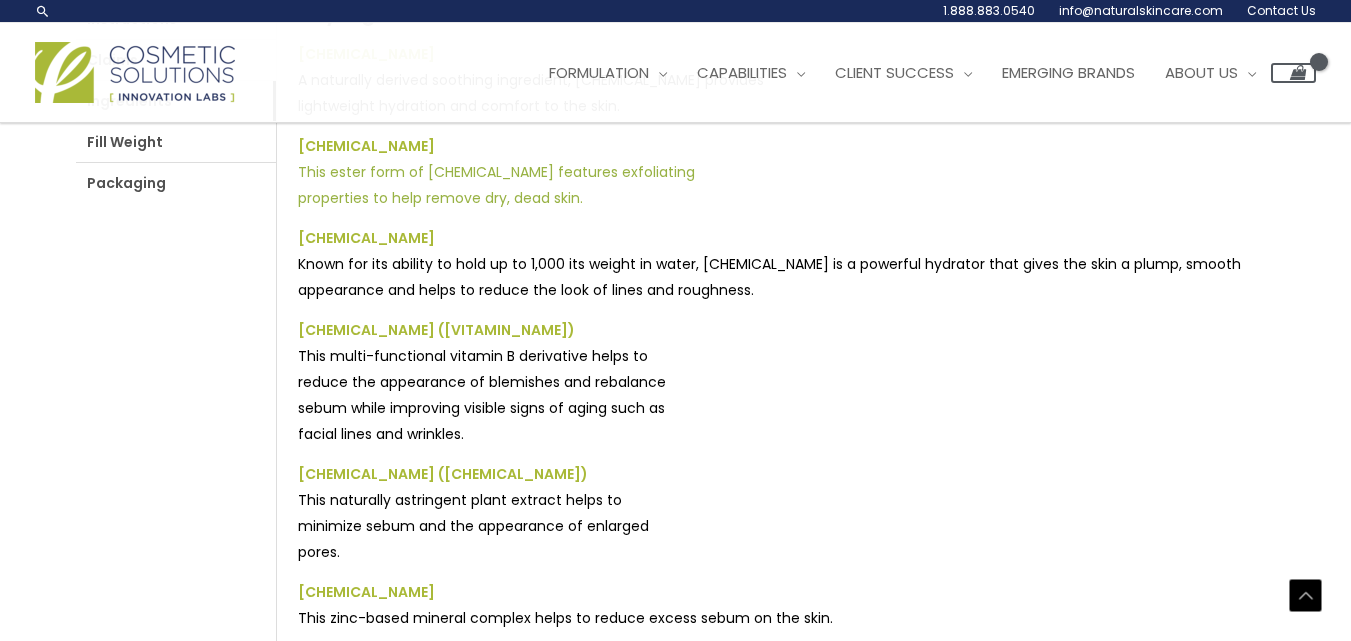 scroll, scrollTop: 800, scrollLeft: 0, axis: vertical 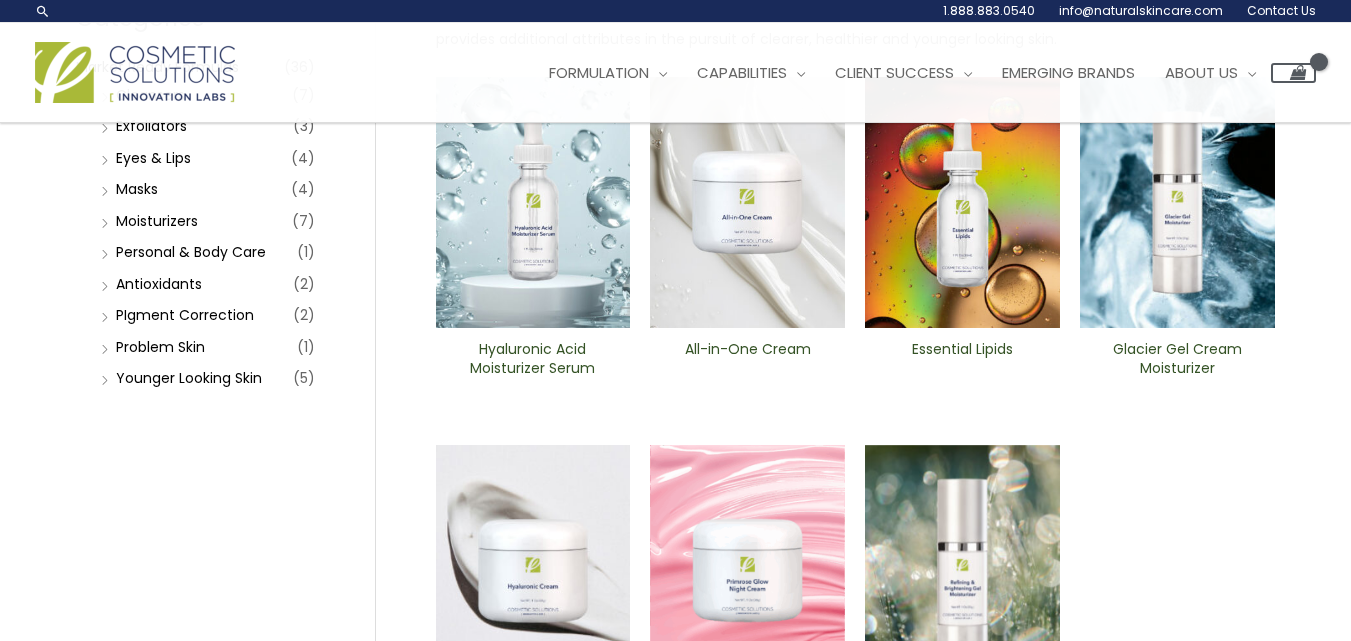click at bounding box center [962, 203] 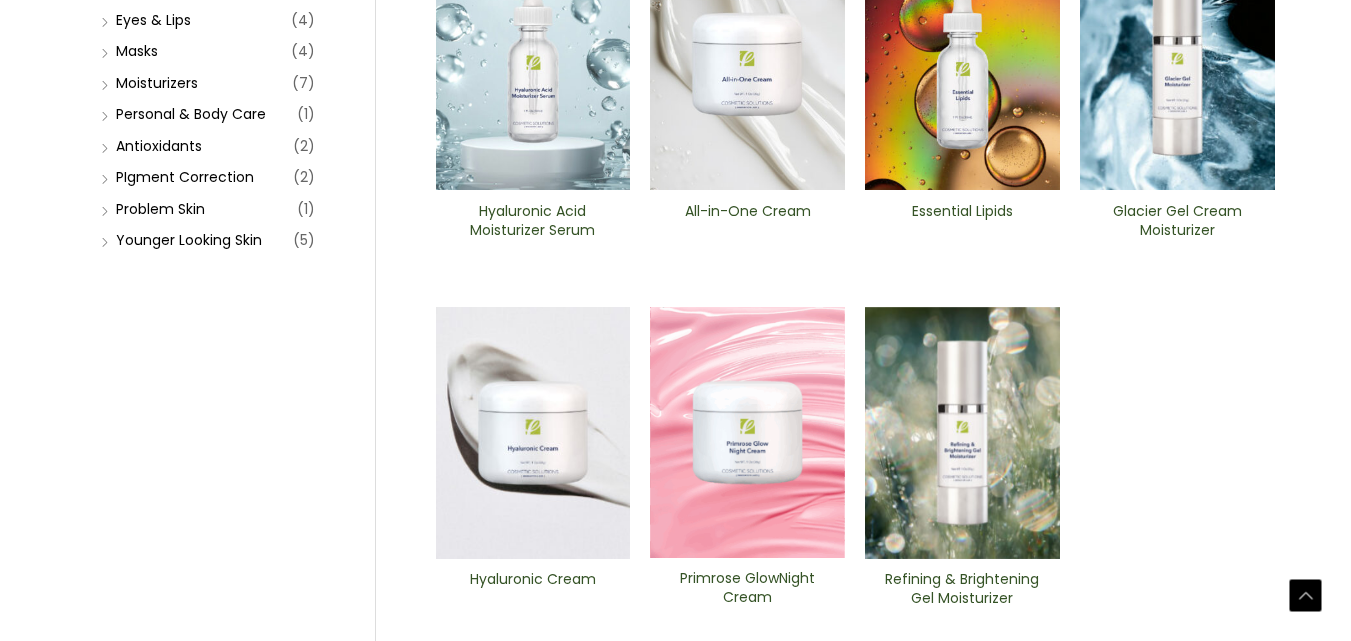 scroll, scrollTop: 500, scrollLeft: 0, axis: vertical 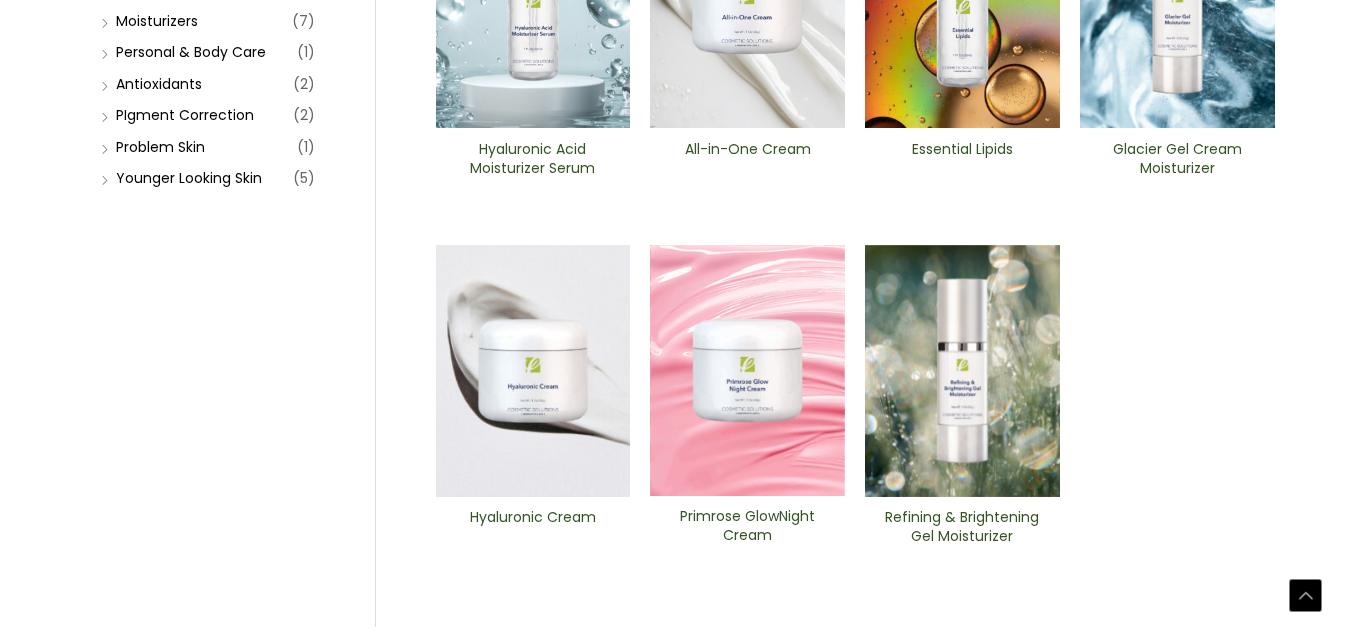 click on "Glacier Gel Cream Moisturizer" at bounding box center [1177, 159] 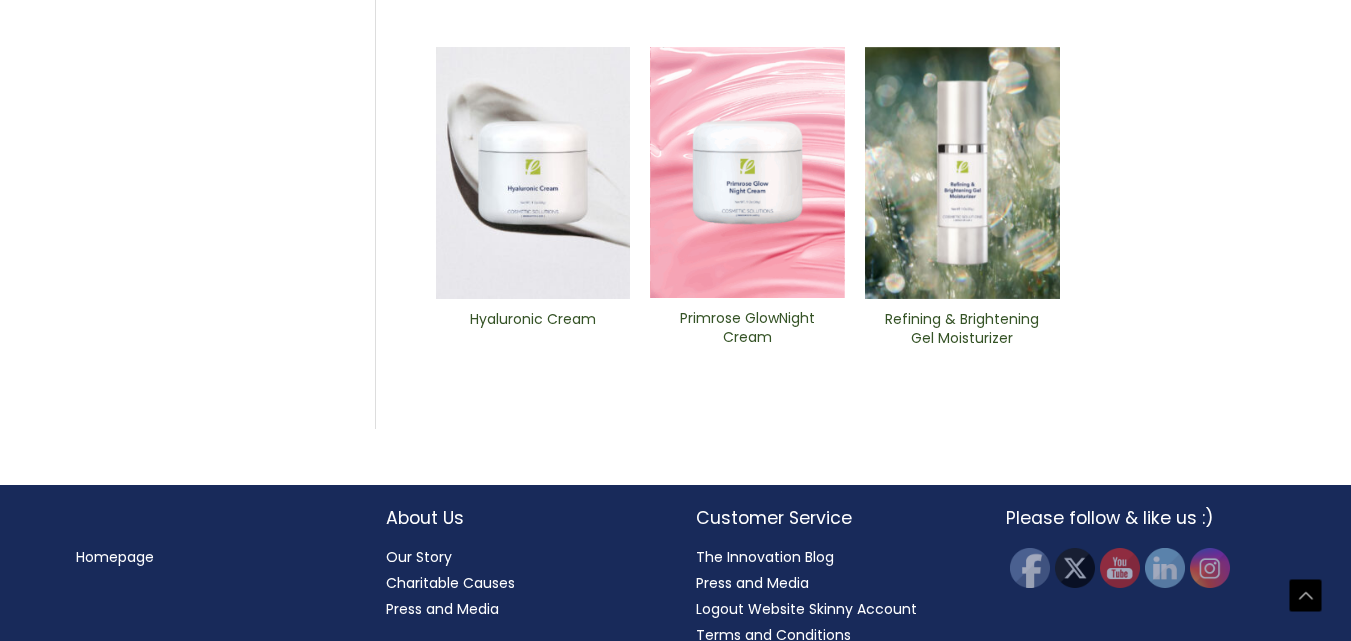 scroll, scrollTop: 700, scrollLeft: 0, axis: vertical 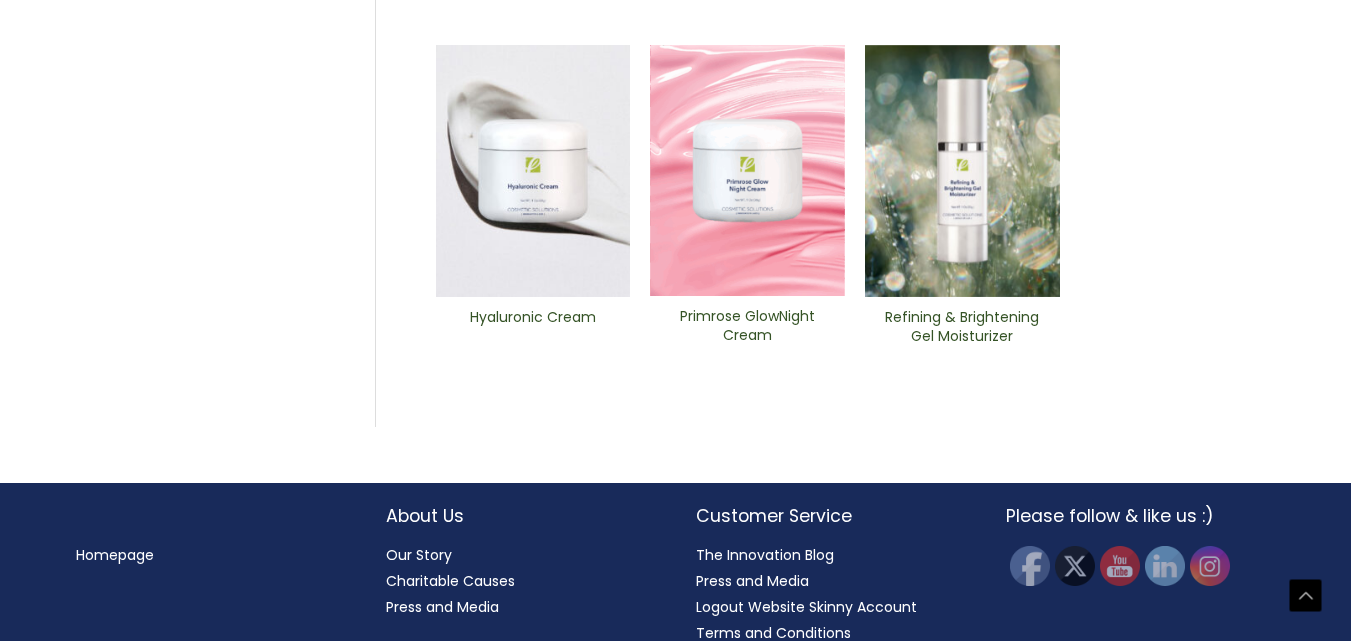 click on "Primrose GlowNight Cream" at bounding box center [747, 326] 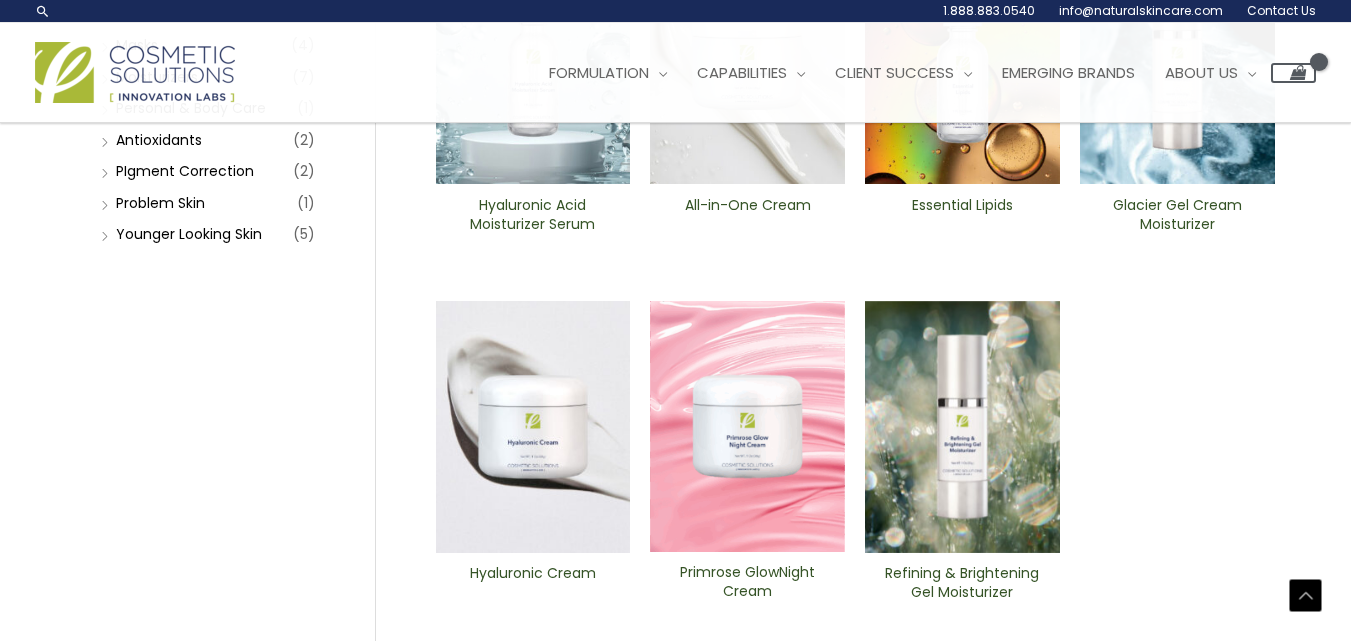 scroll, scrollTop: 400, scrollLeft: 0, axis: vertical 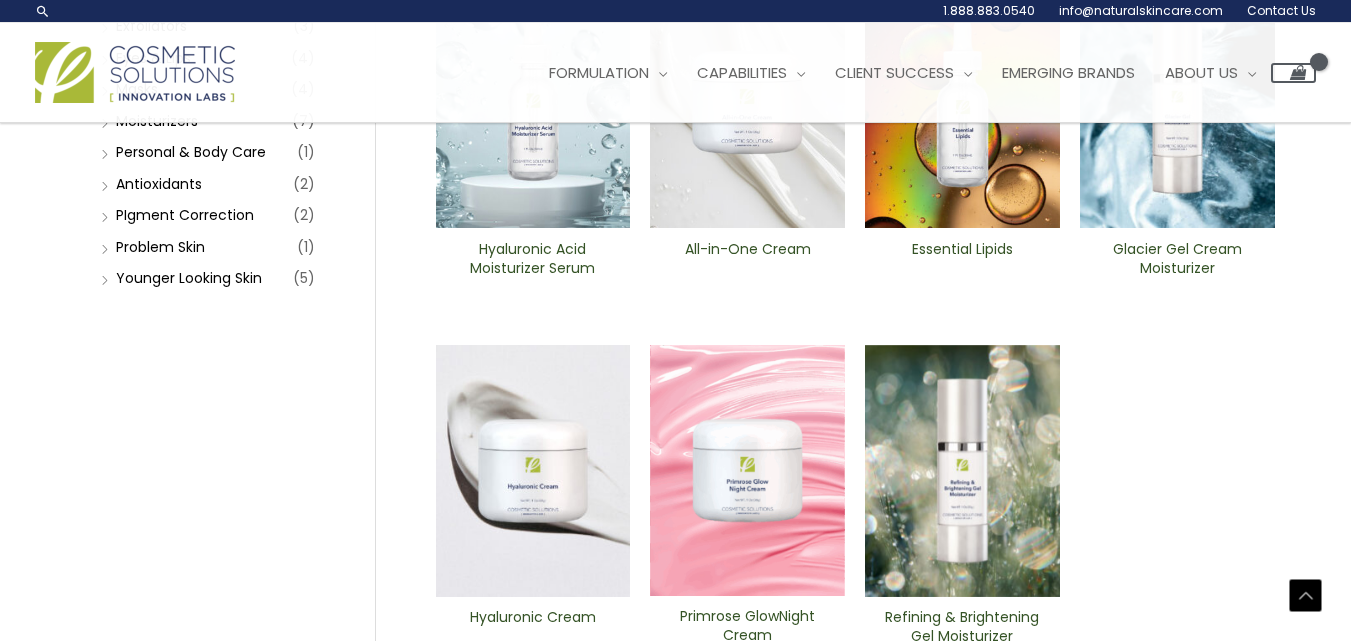 click on "All-in-One ​Cream" at bounding box center [747, 259] 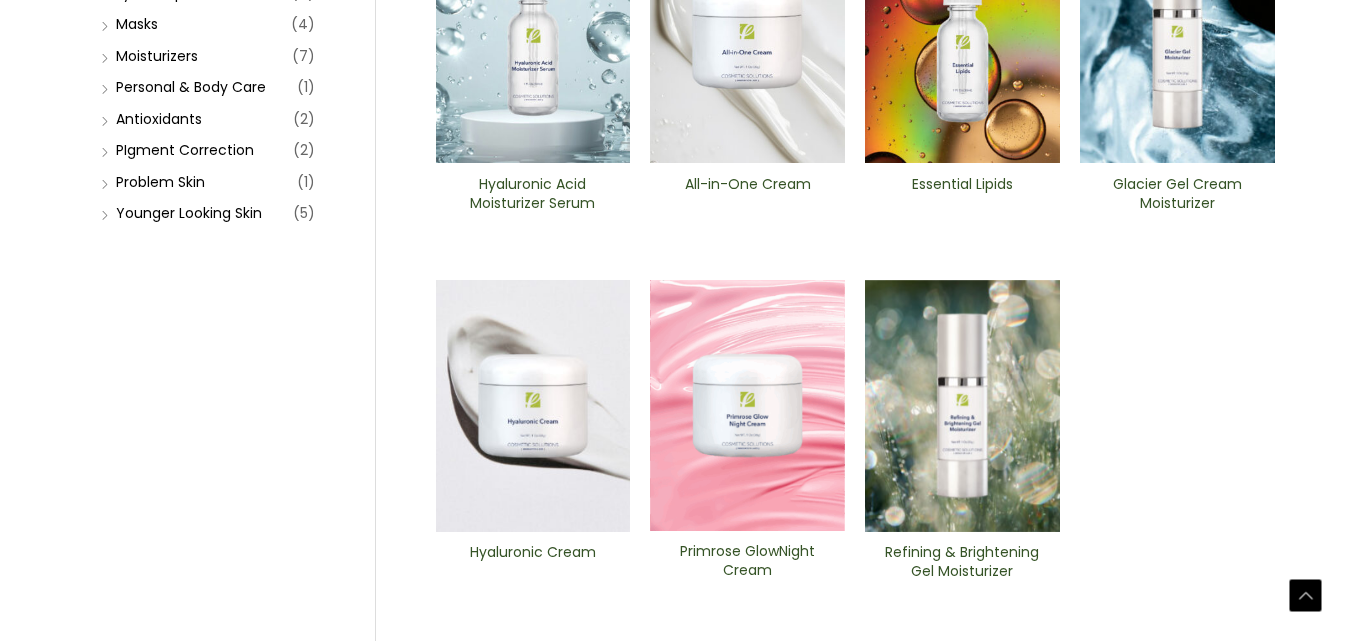 scroll, scrollTop: 751, scrollLeft: 0, axis: vertical 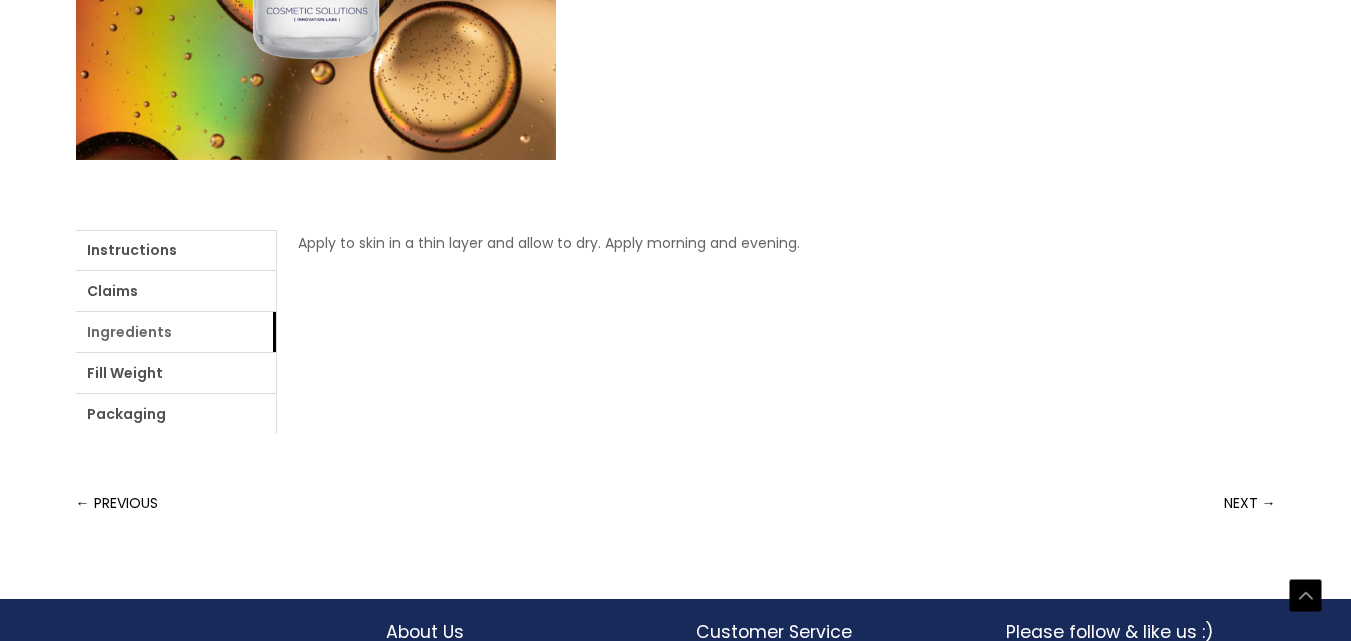 click on "Ingredients" at bounding box center (176, 332) 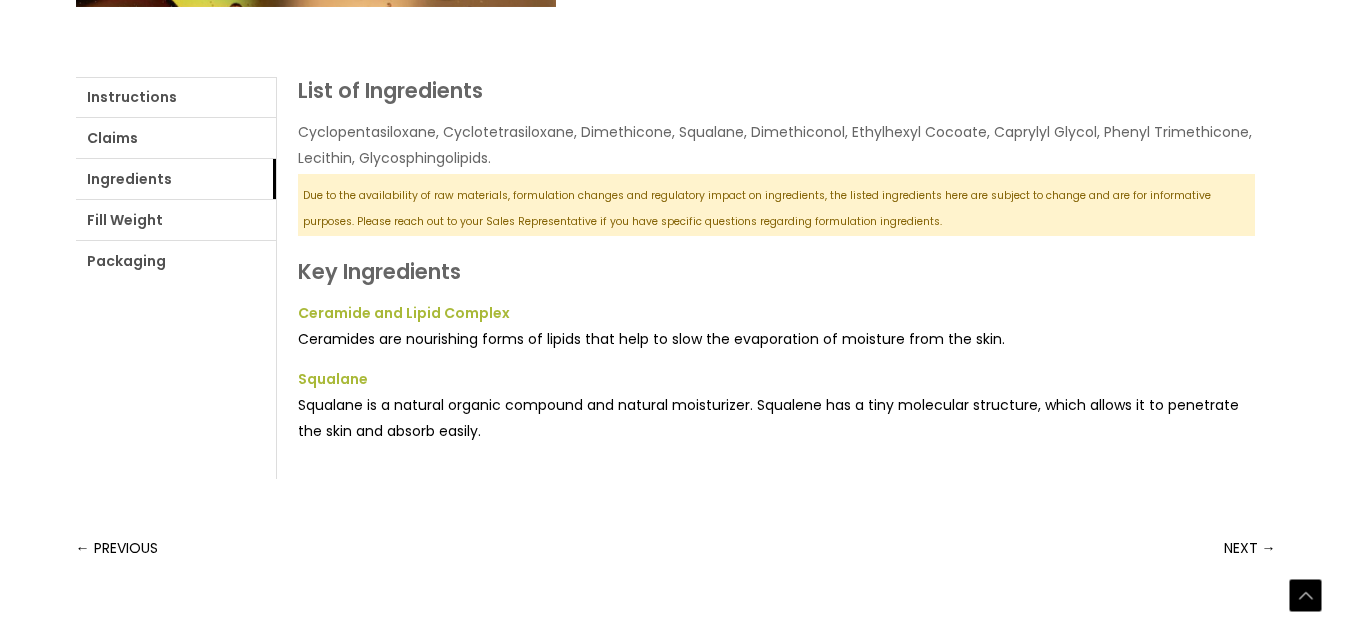 scroll, scrollTop: 900, scrollLeft: 0, axis: vertical 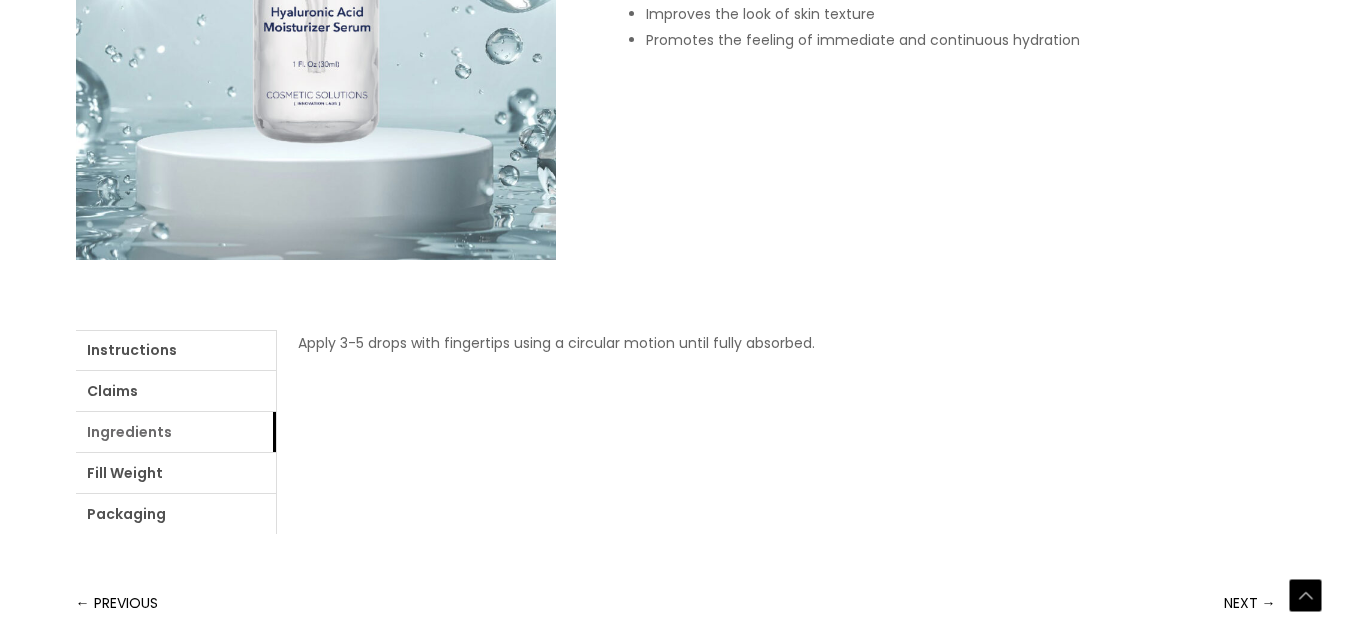 click on "Ingredients" at bounding box center [176, 432] 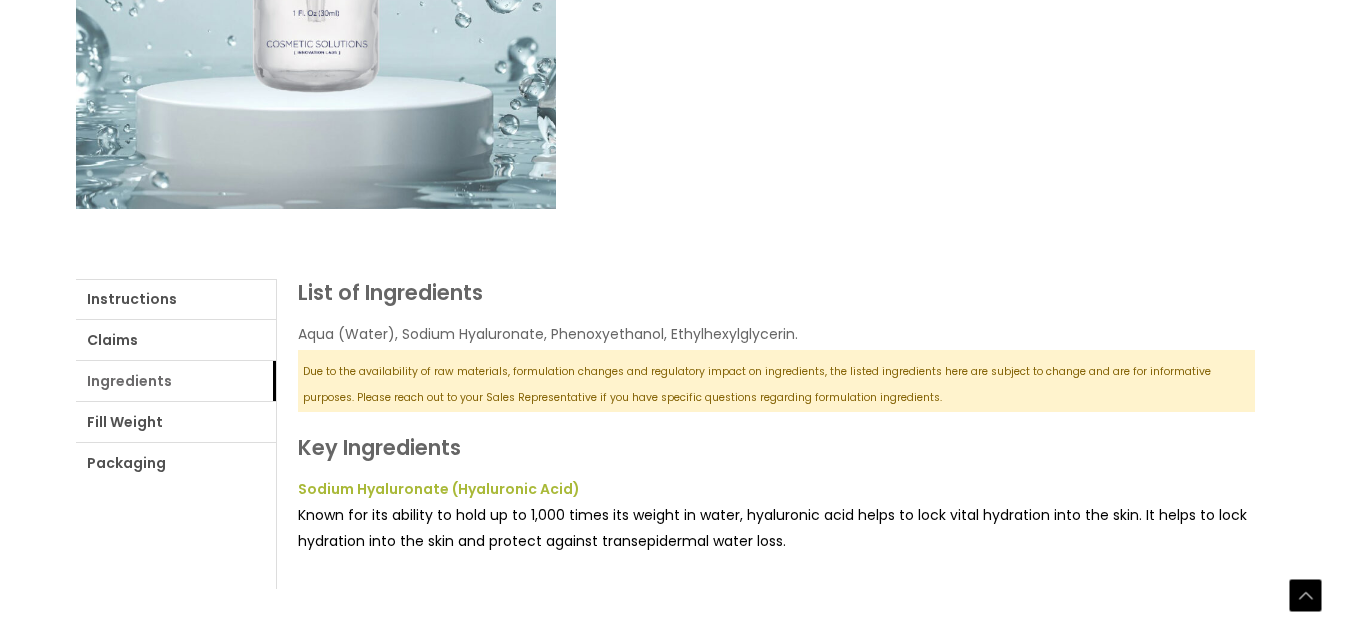 scroll, scrollTop: 700, scrollLeft: 0, axis: vertical 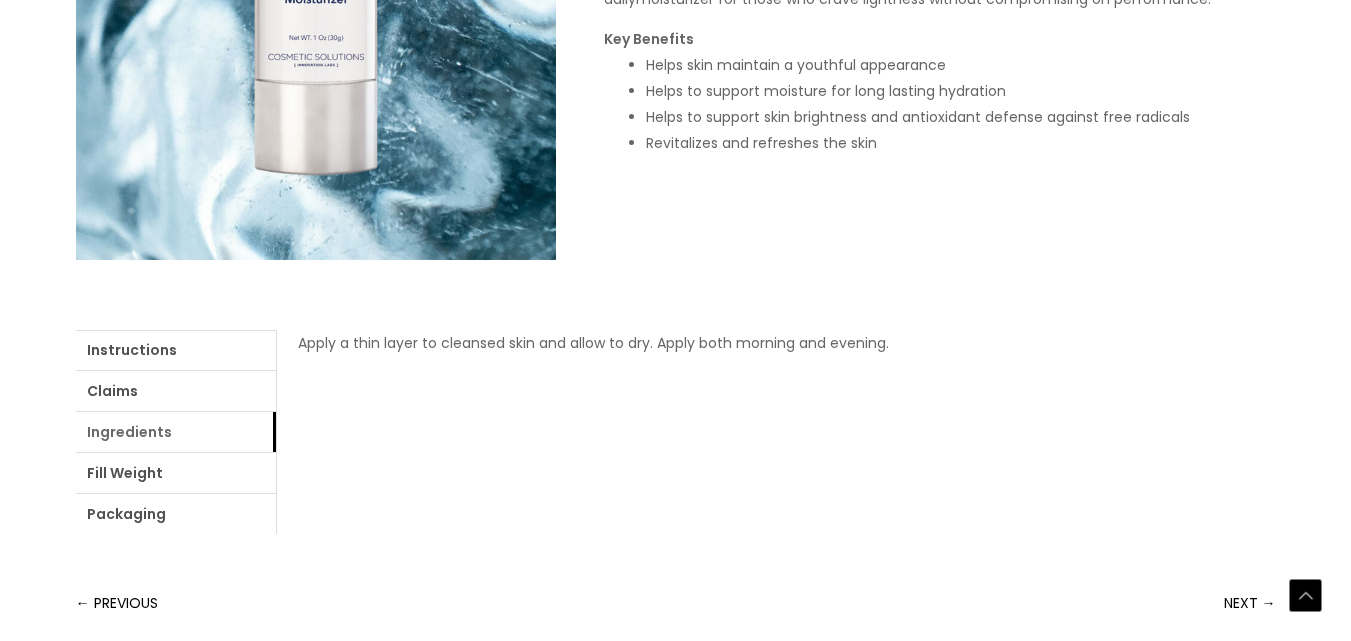 click on "Ingredients" at bounding box center [176, 432] 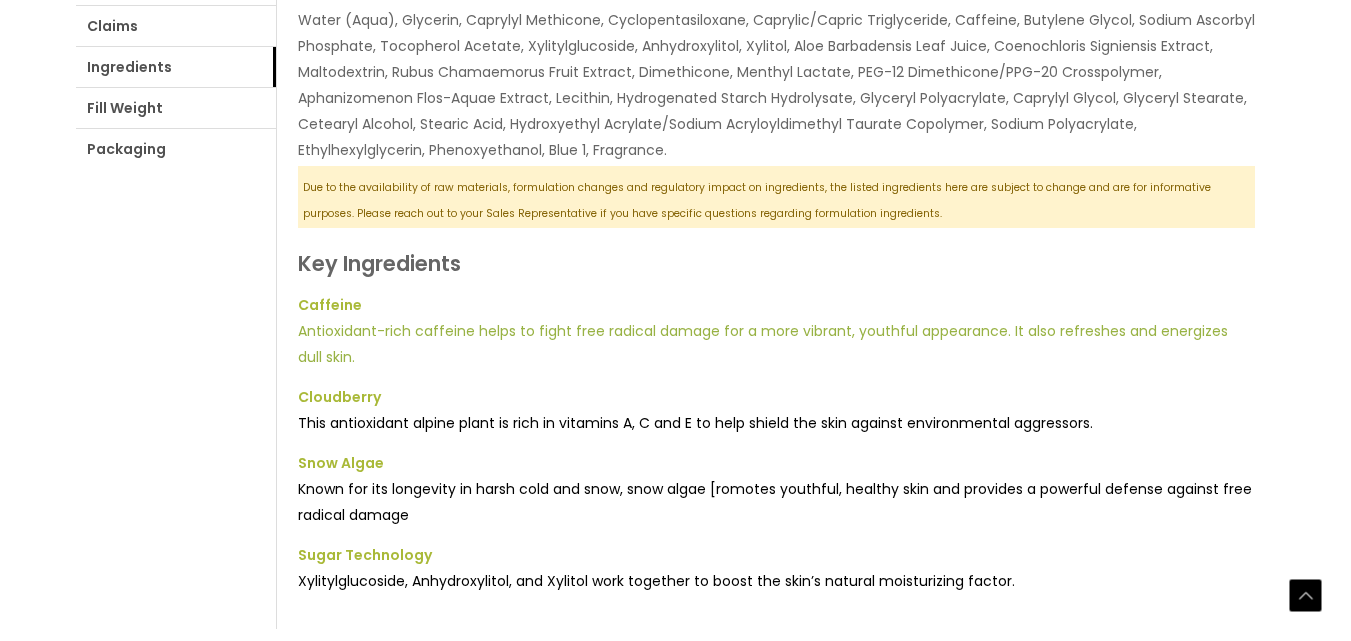 scroll, scrollTop: 1000, scrollLeft: 0, axis: vertical 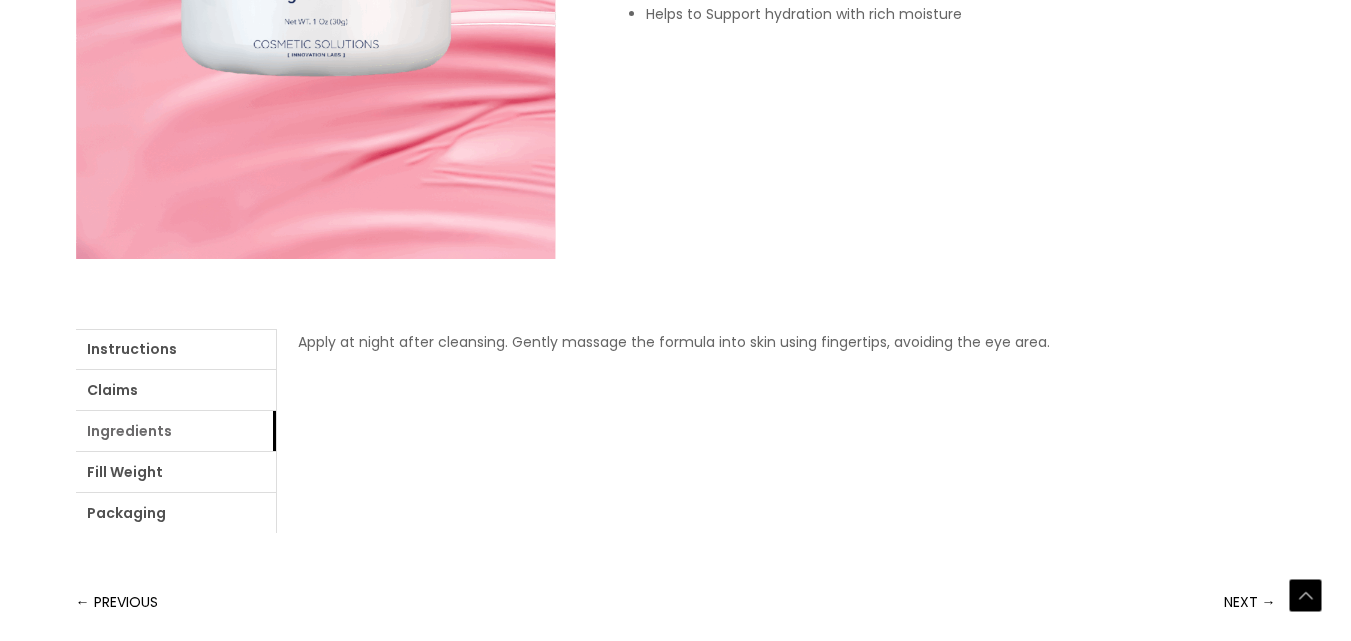 click on "Ingredients" at bounding box center [176, 431] 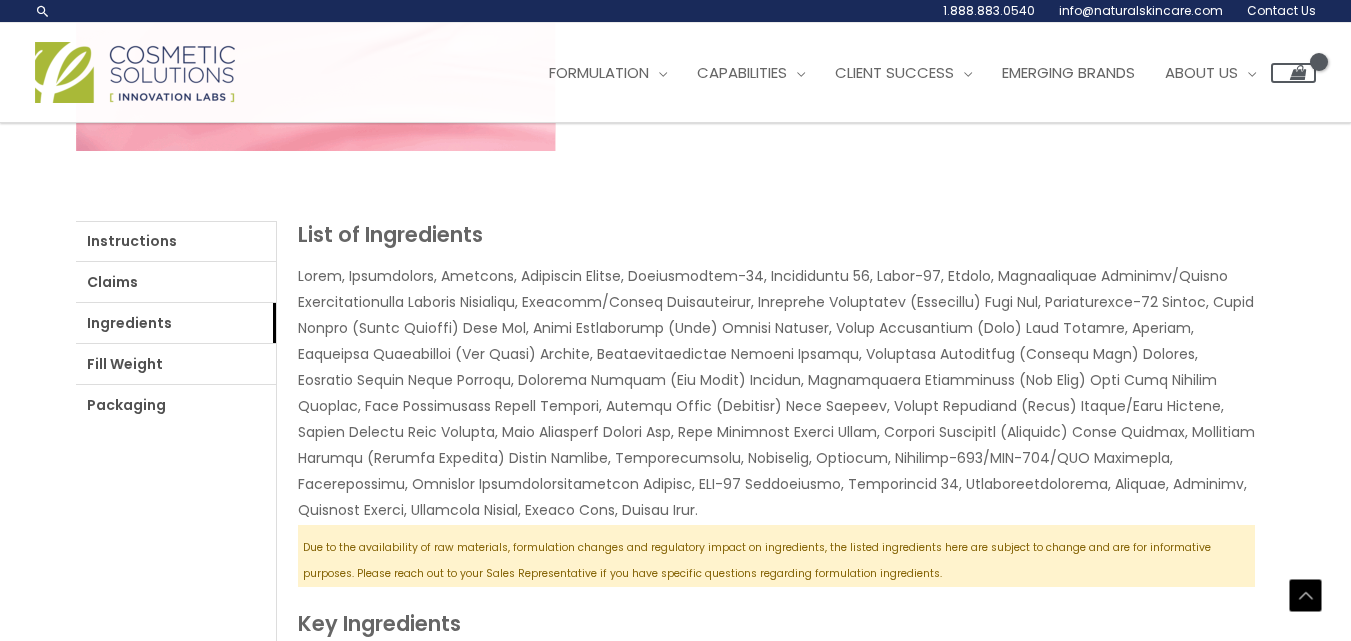 scroll, scrollTop: 700, scrollLeft: 0, axis: vertical 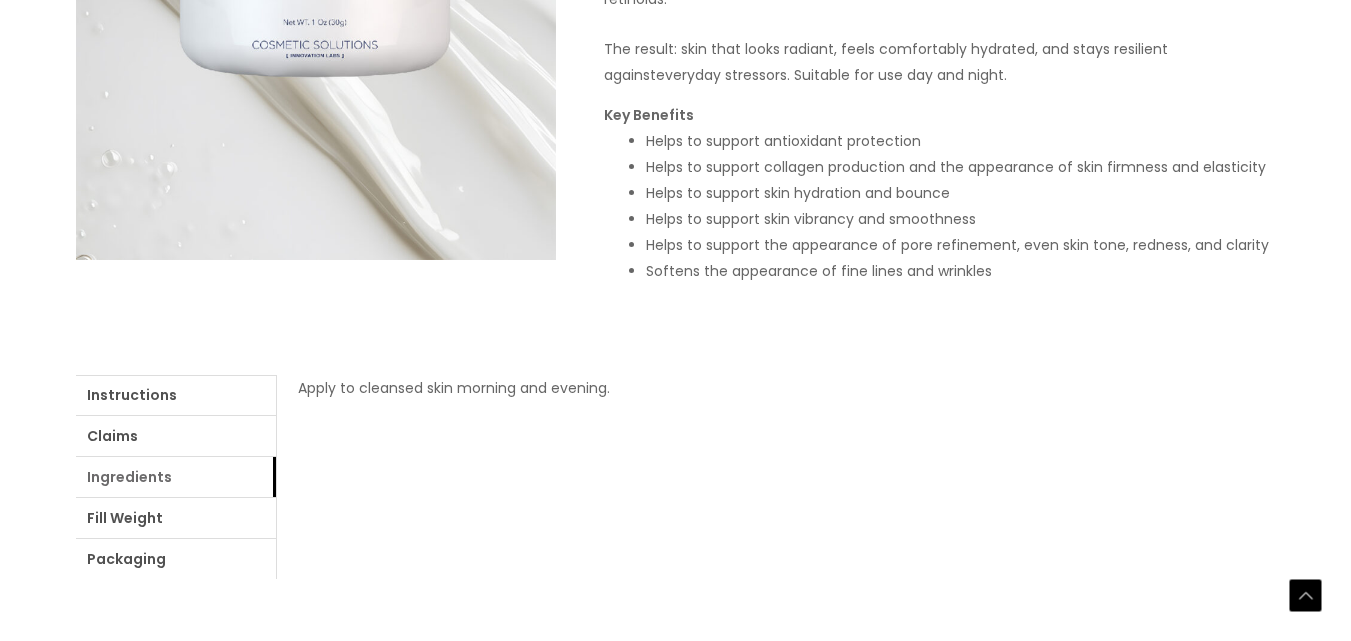 click on "Ingredients" at bounding box center [176, 477] 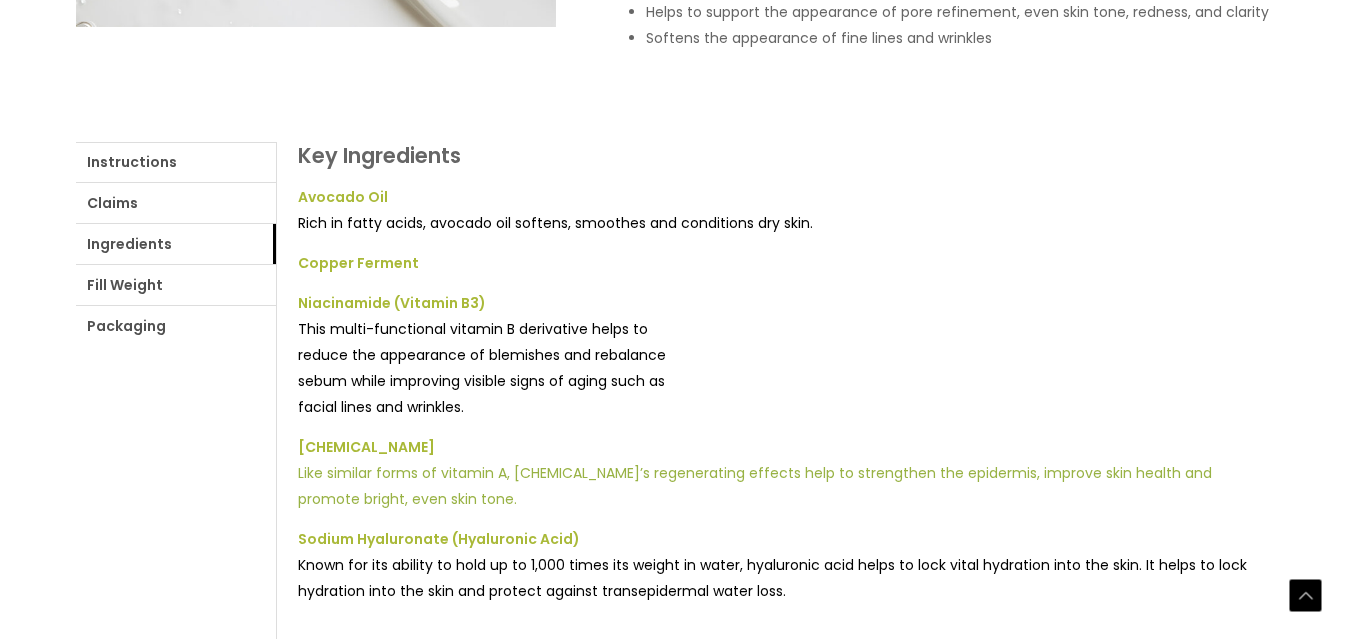 scroll, scrollTop: 900, scrollLeft: 0, axis: vertical 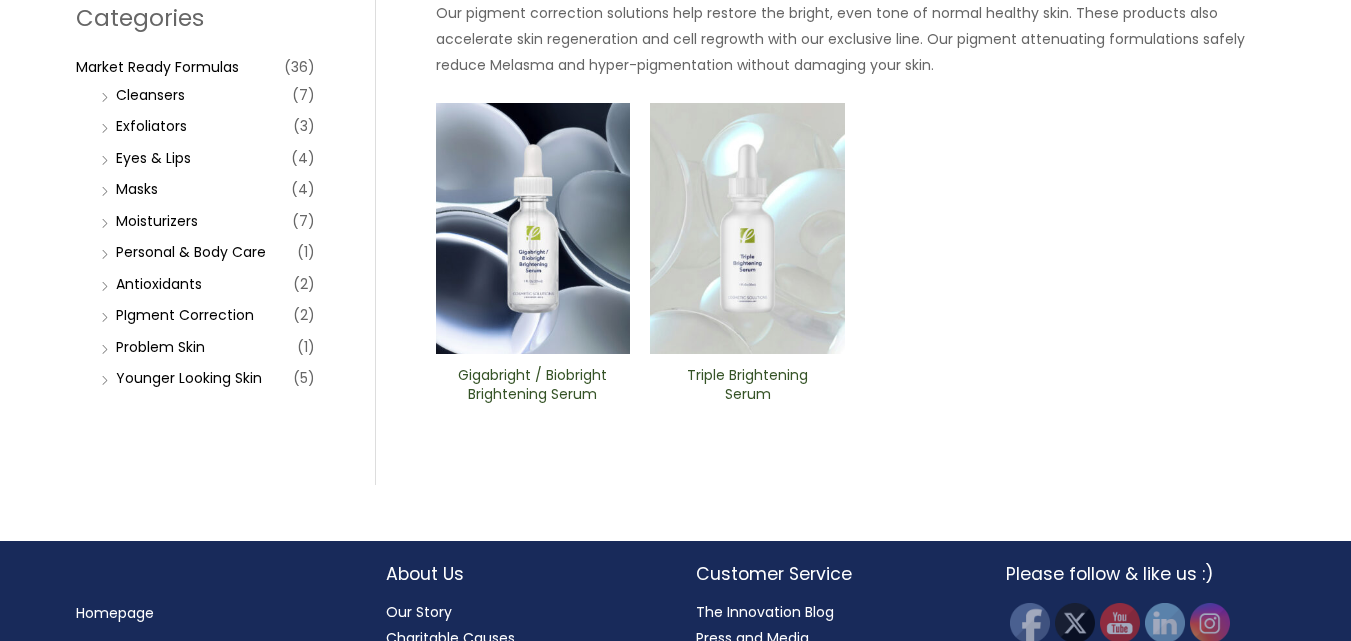 click on "Triple ​Brightening Serum" at bounding box center [747, 385] 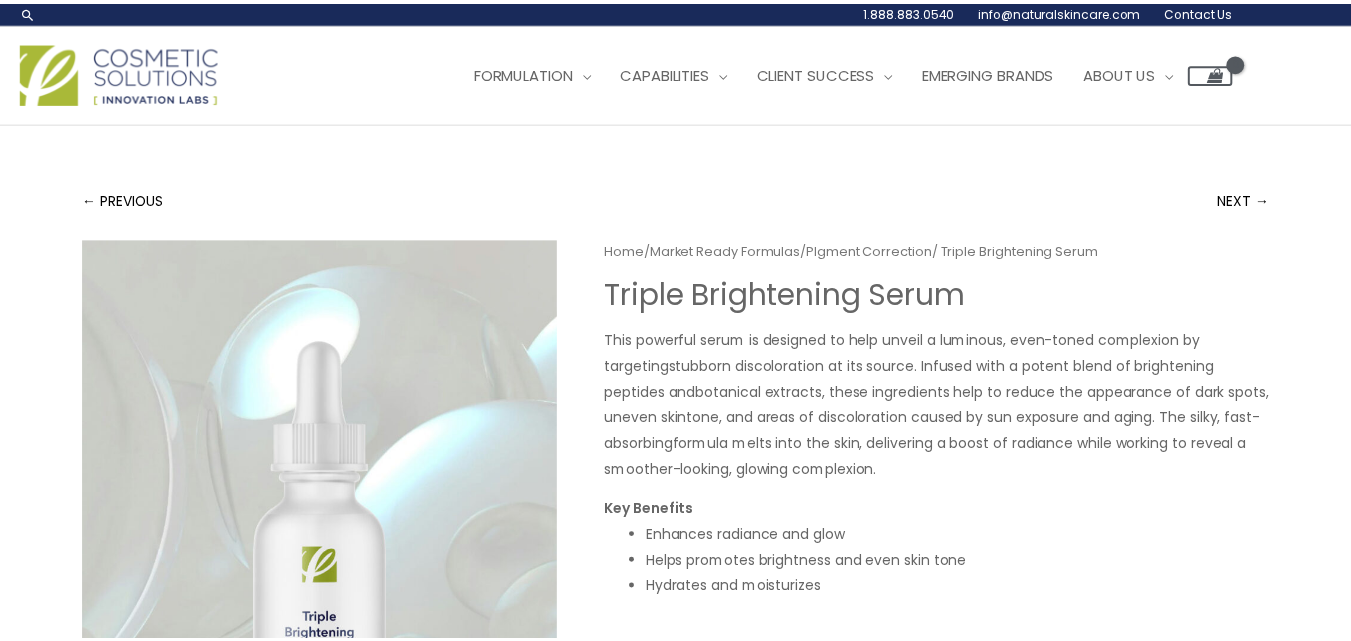 scroll, scrollTop: 0, scrollLeft: 0, axis: both 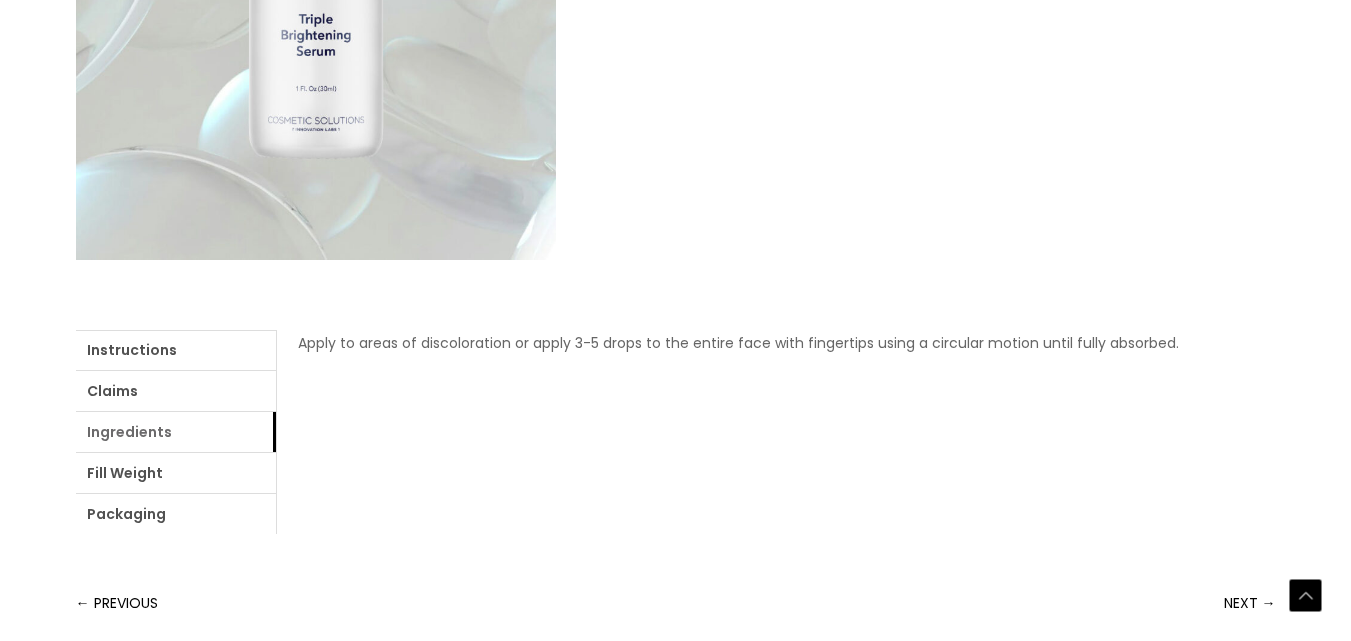 click on "Ingredients" at bounding box center (176, 432) 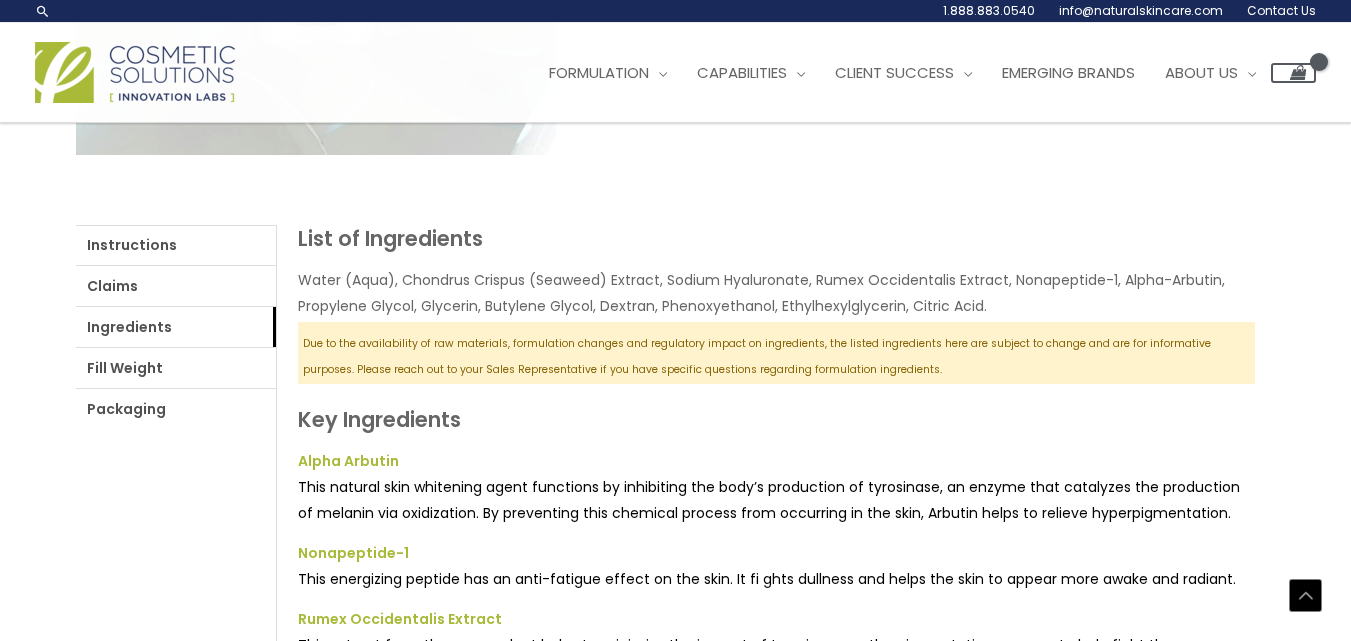 scroll, scrollTop: 700, scrollLeft: 0, axis: vertical 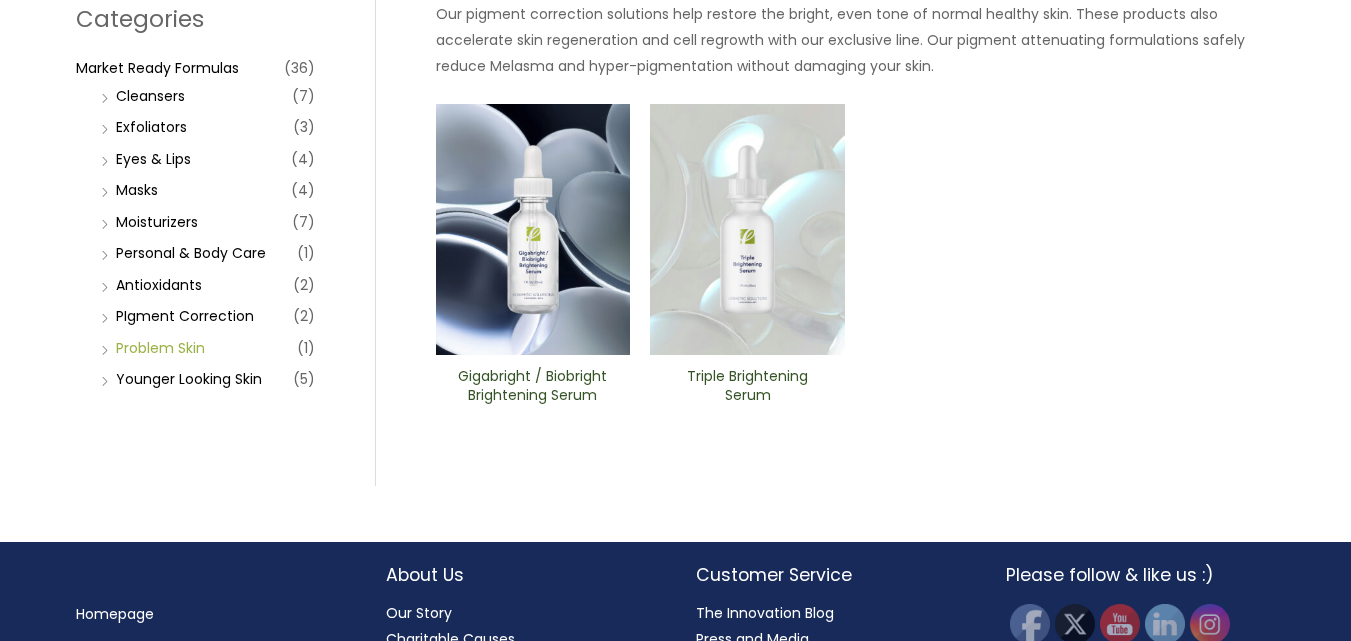click on "Problem Skin" at bounding box center [160, 348] 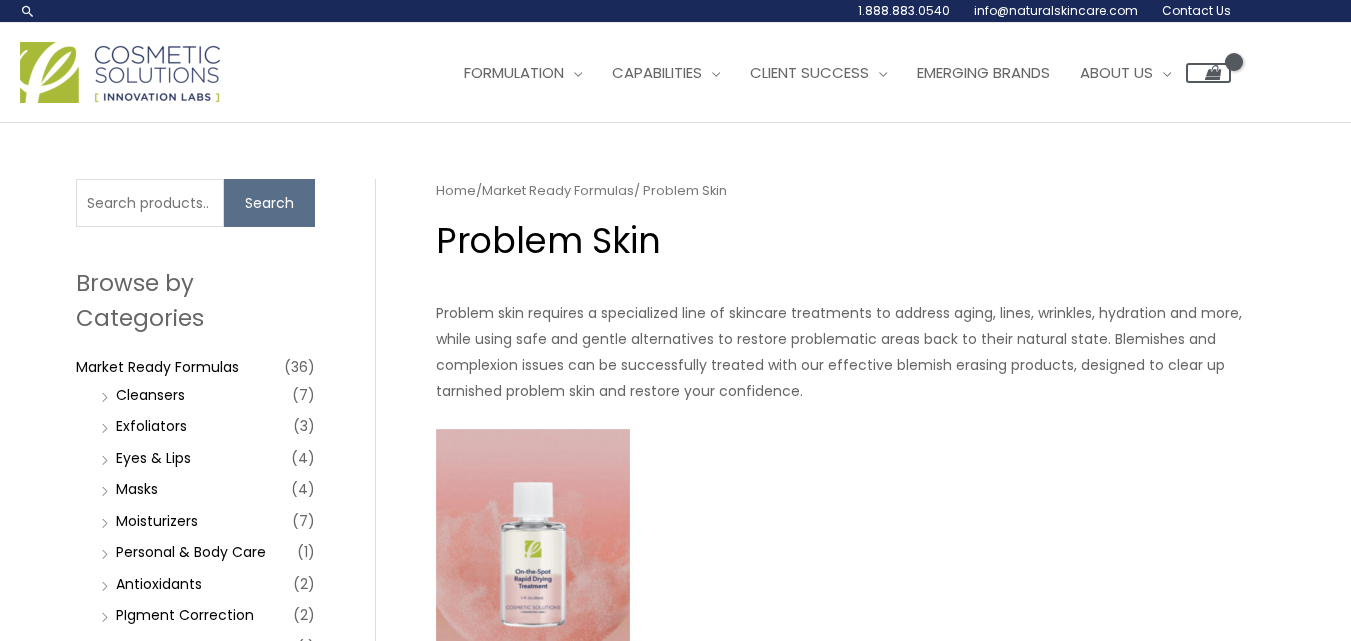 scroll, scrollTop: 0, scrollLeft: 0, axis: both 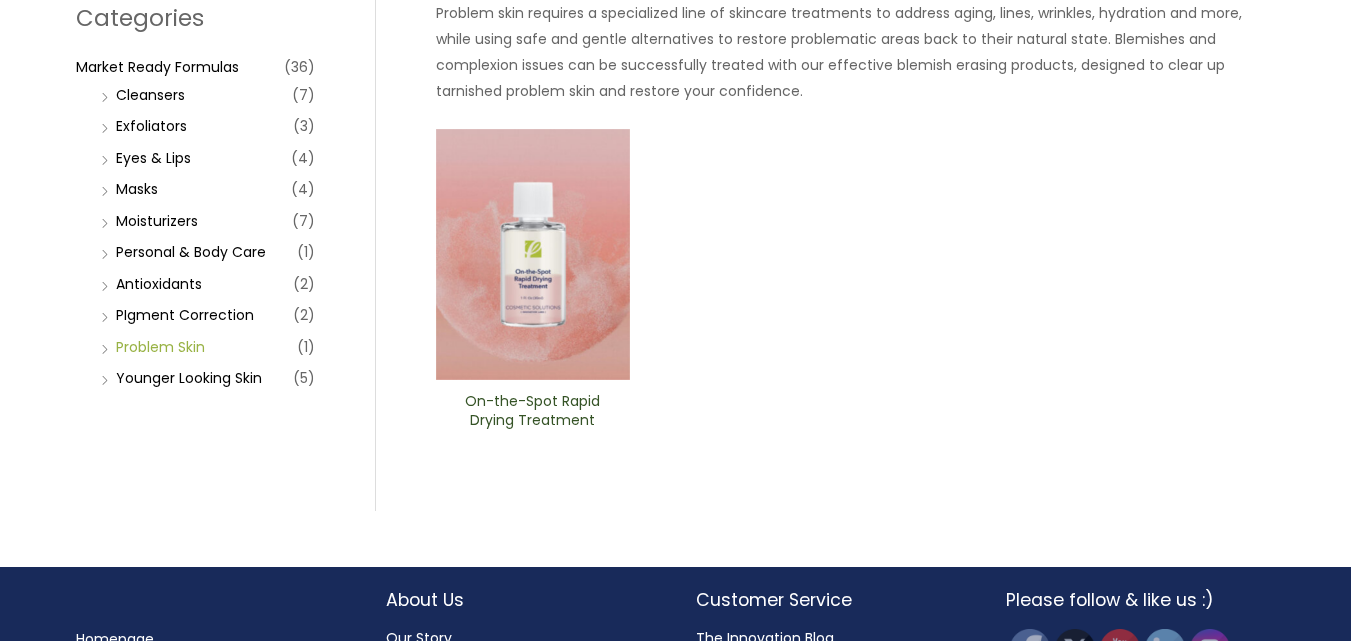 click on "Problem Skin" at bounding box center [160, 347] 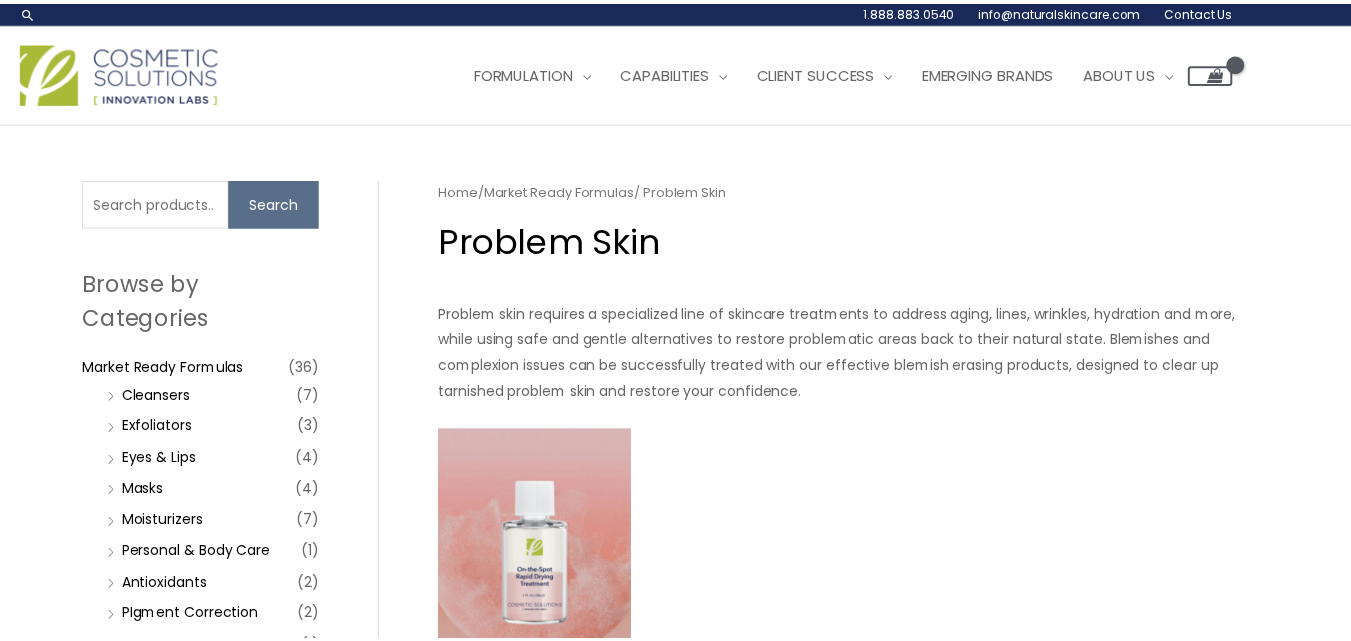 scroll, scrollTop: 0, scrollLeft: 0, axis: both 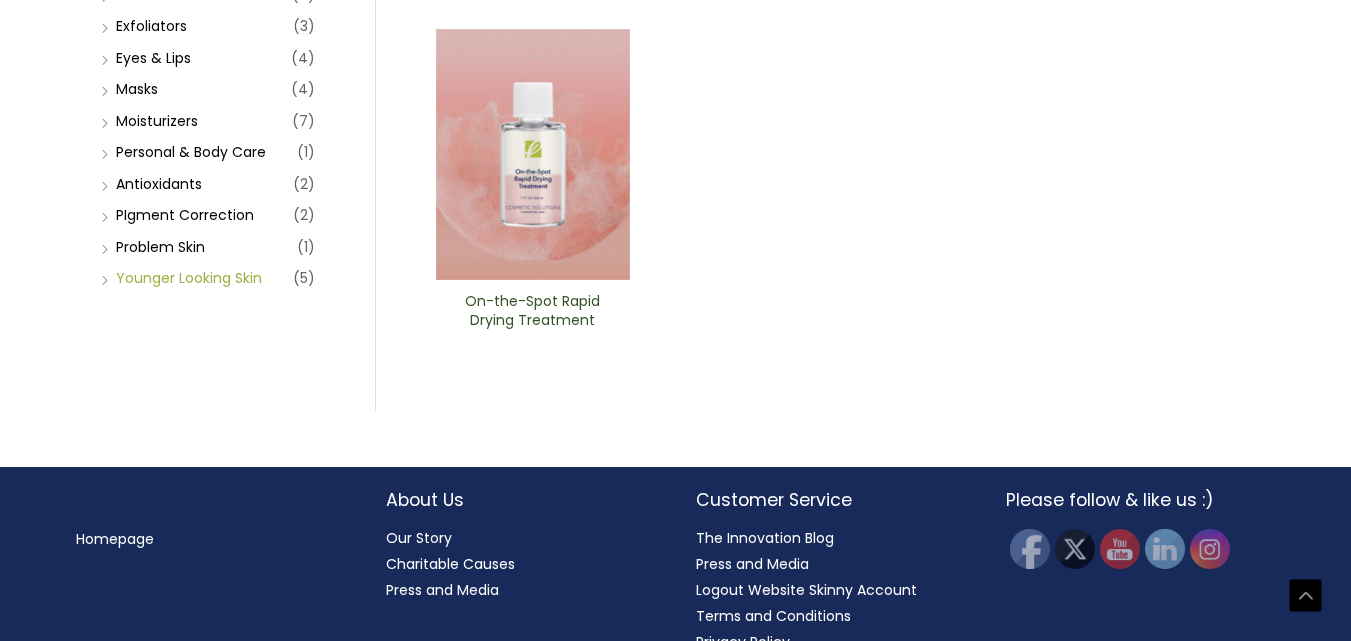 click on "Younger Looking Skin" at bounding box center (189, 278) 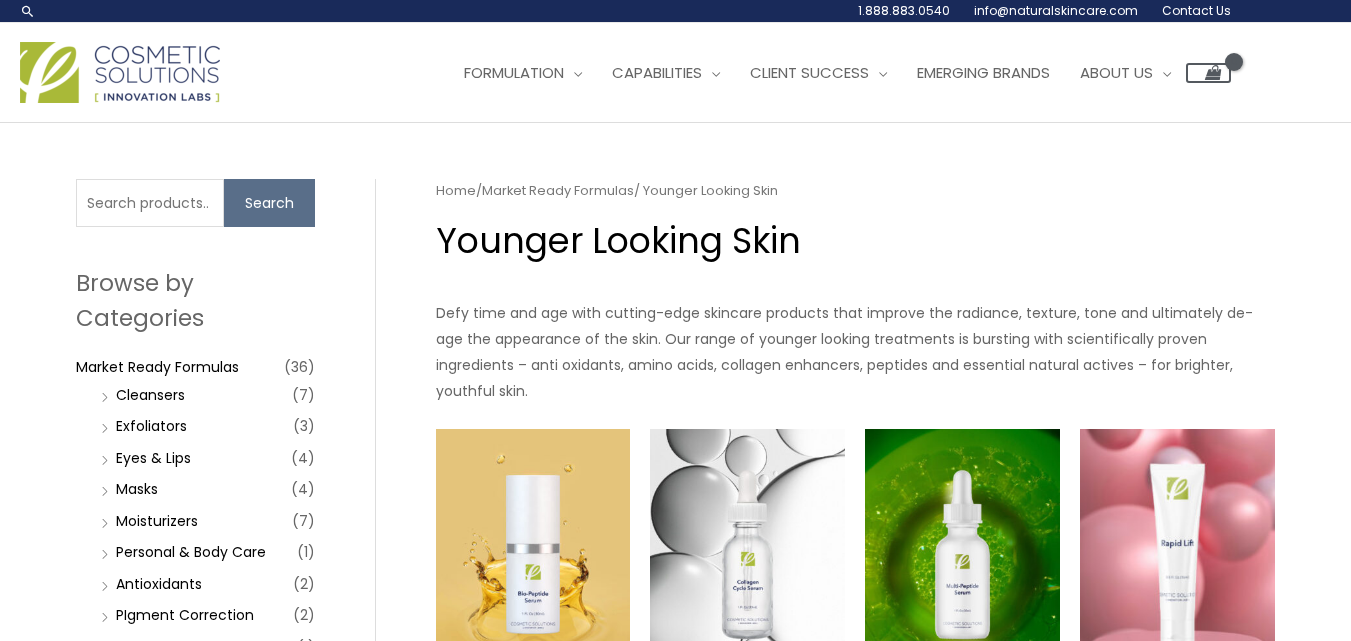 scroll, scrollTop: 0, scrollLeft: 0, axis: both 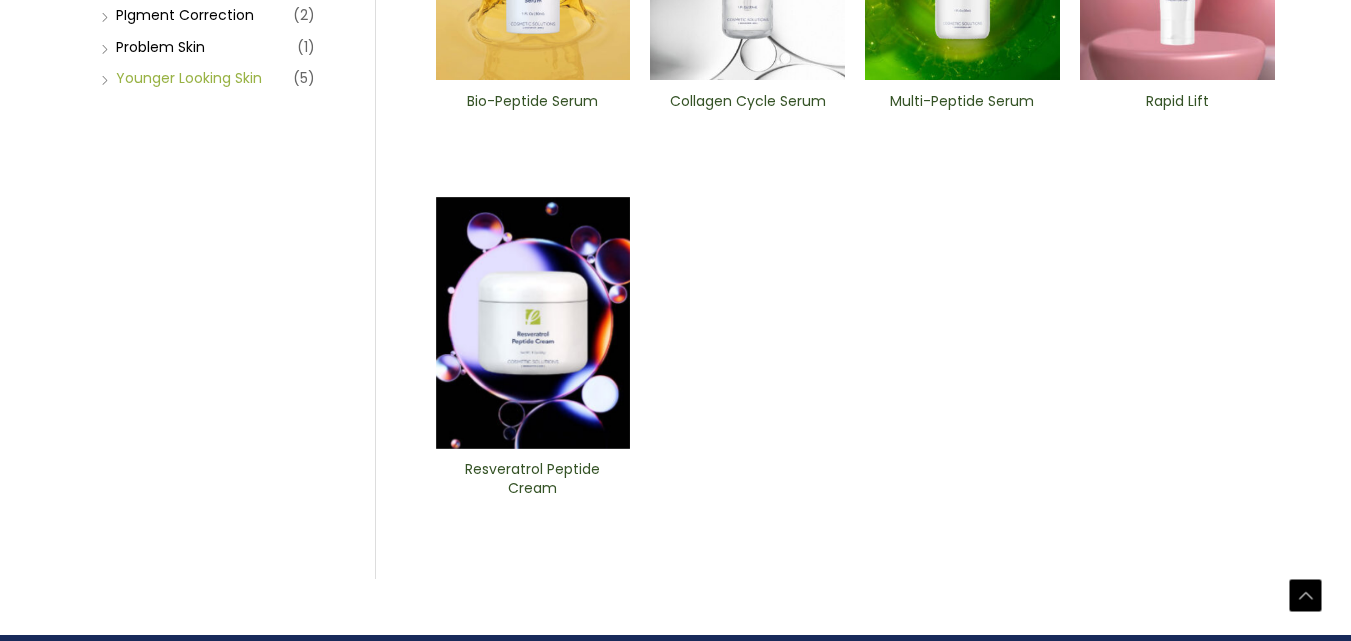 click on "Younger Looking Skin" at bounding box center (189, 78) 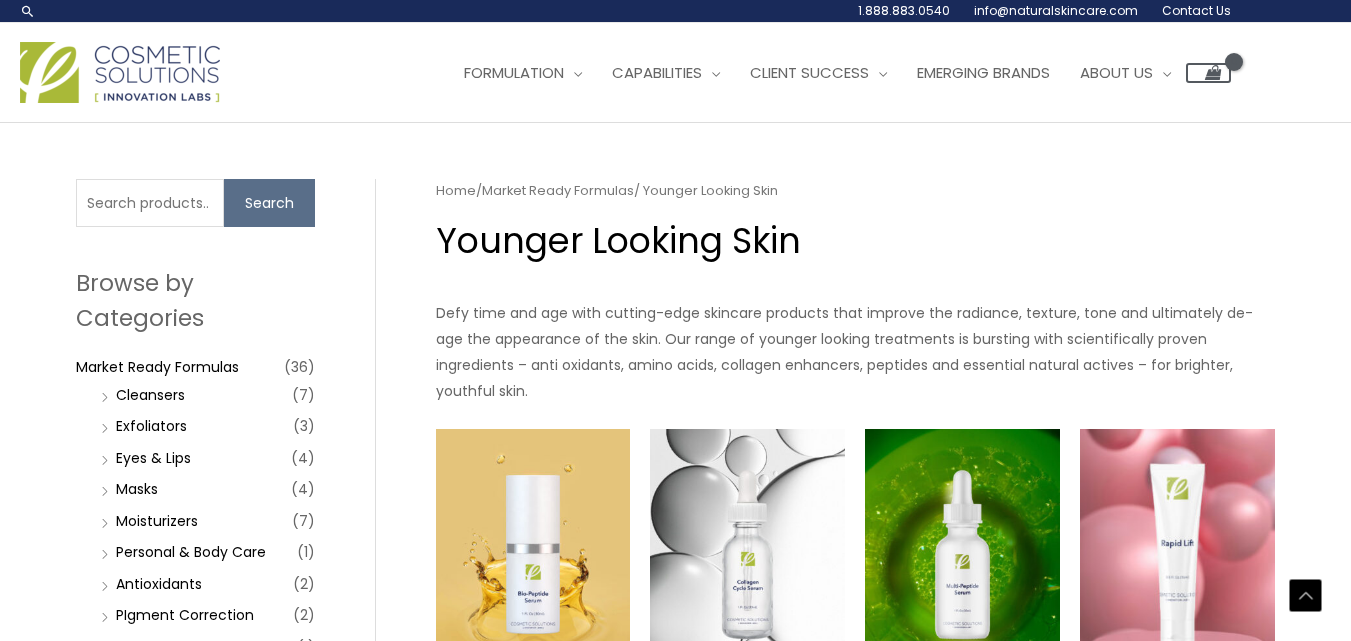 scroll, scrollTop: 600, scrollLeft: 0, axis: vertical 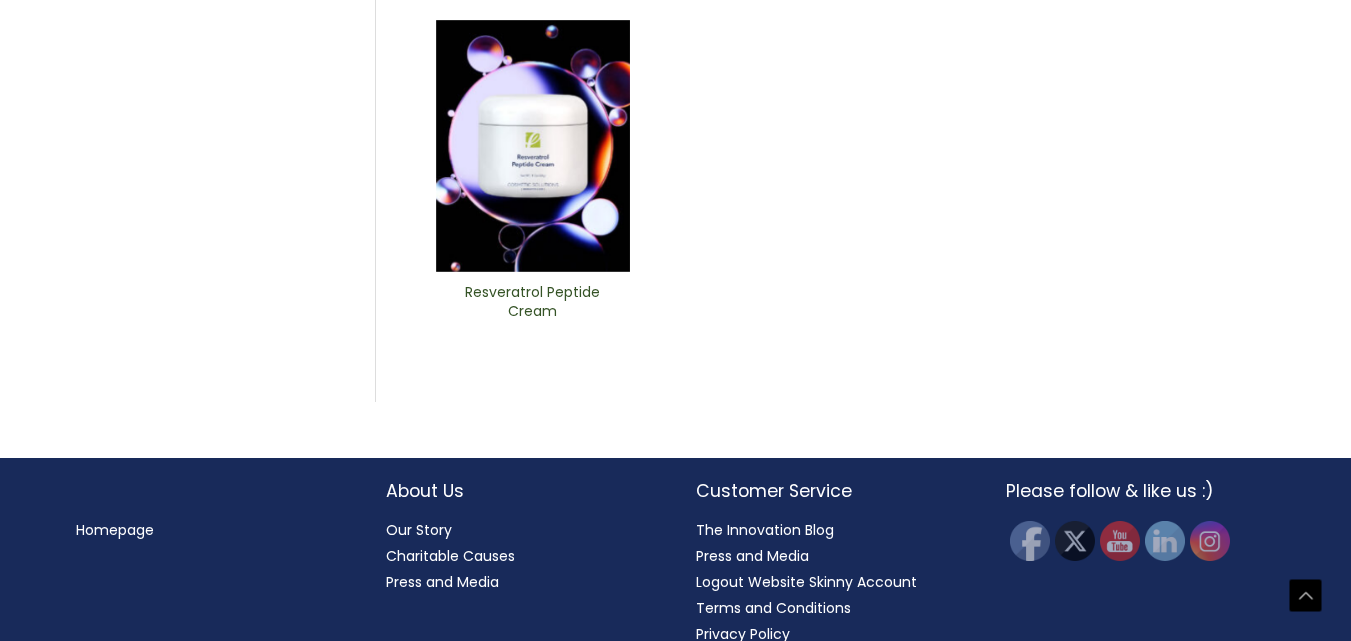 click on "Resveratrol Peptide Cream" at bounding box center [532, 302] 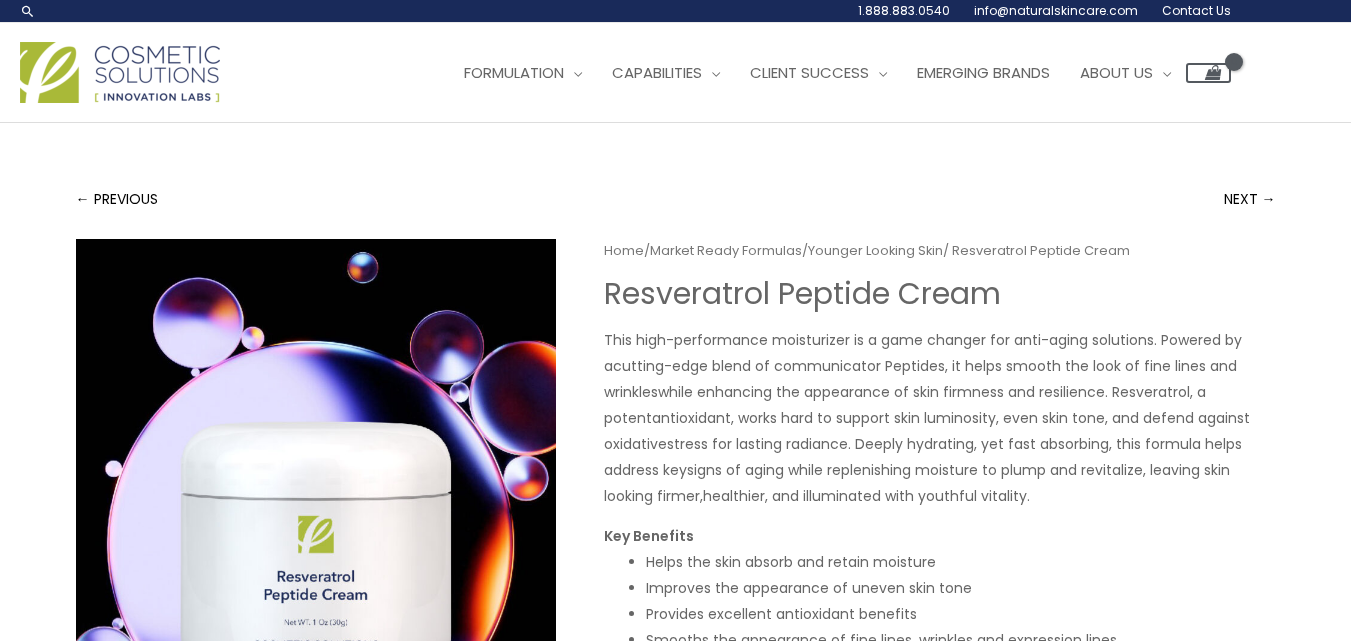 scroll, scrollTop: 0, scrollLeft: 0, axis: both 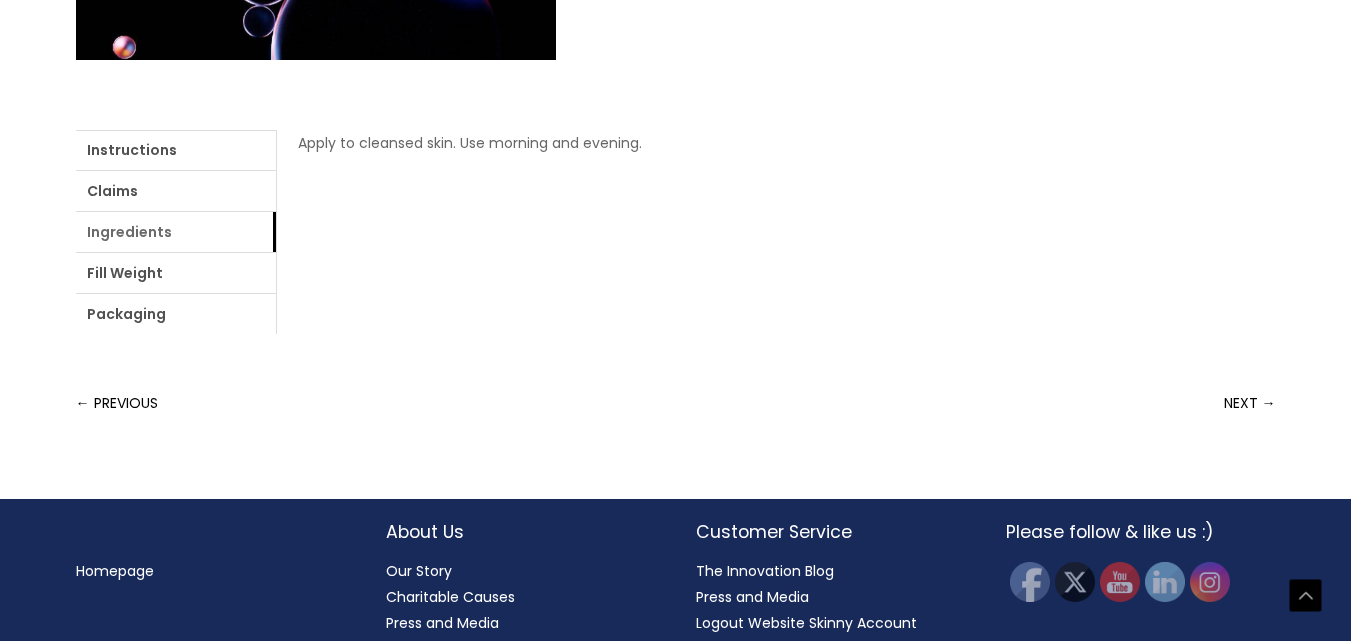 click on "Ingredients" at bounding box center [176, 232] 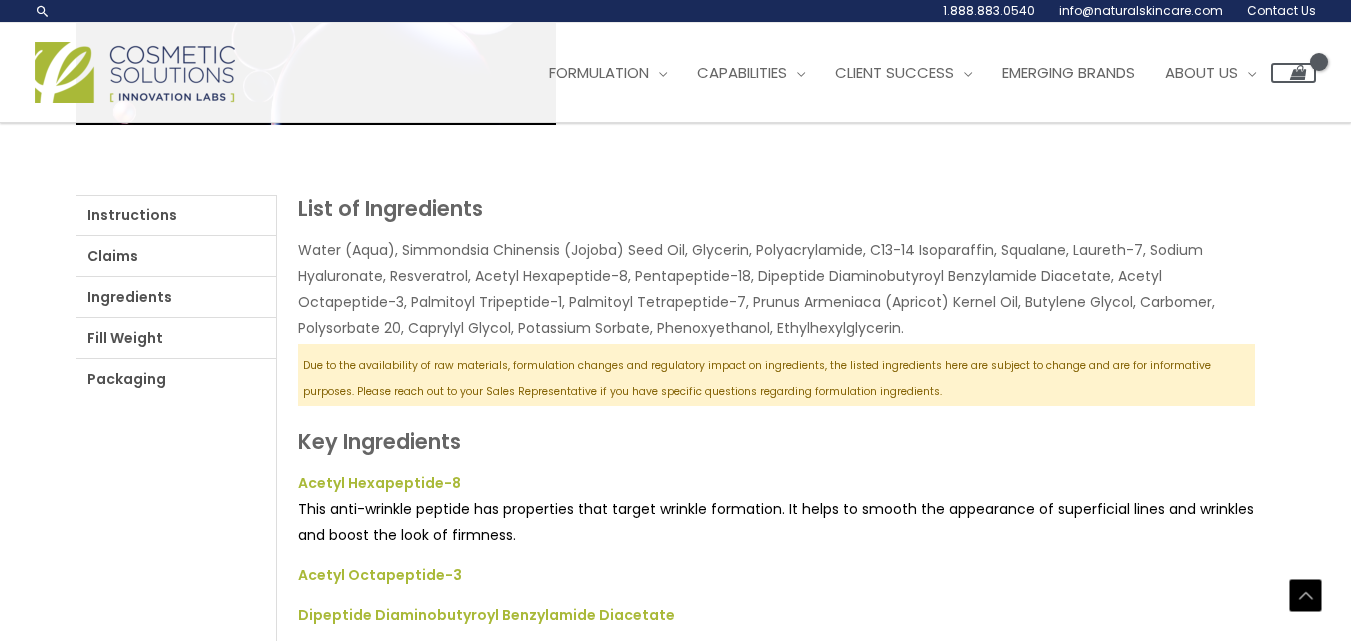 scroll, scrollTop: 700, scrollLeft: 0, axis: vertical 